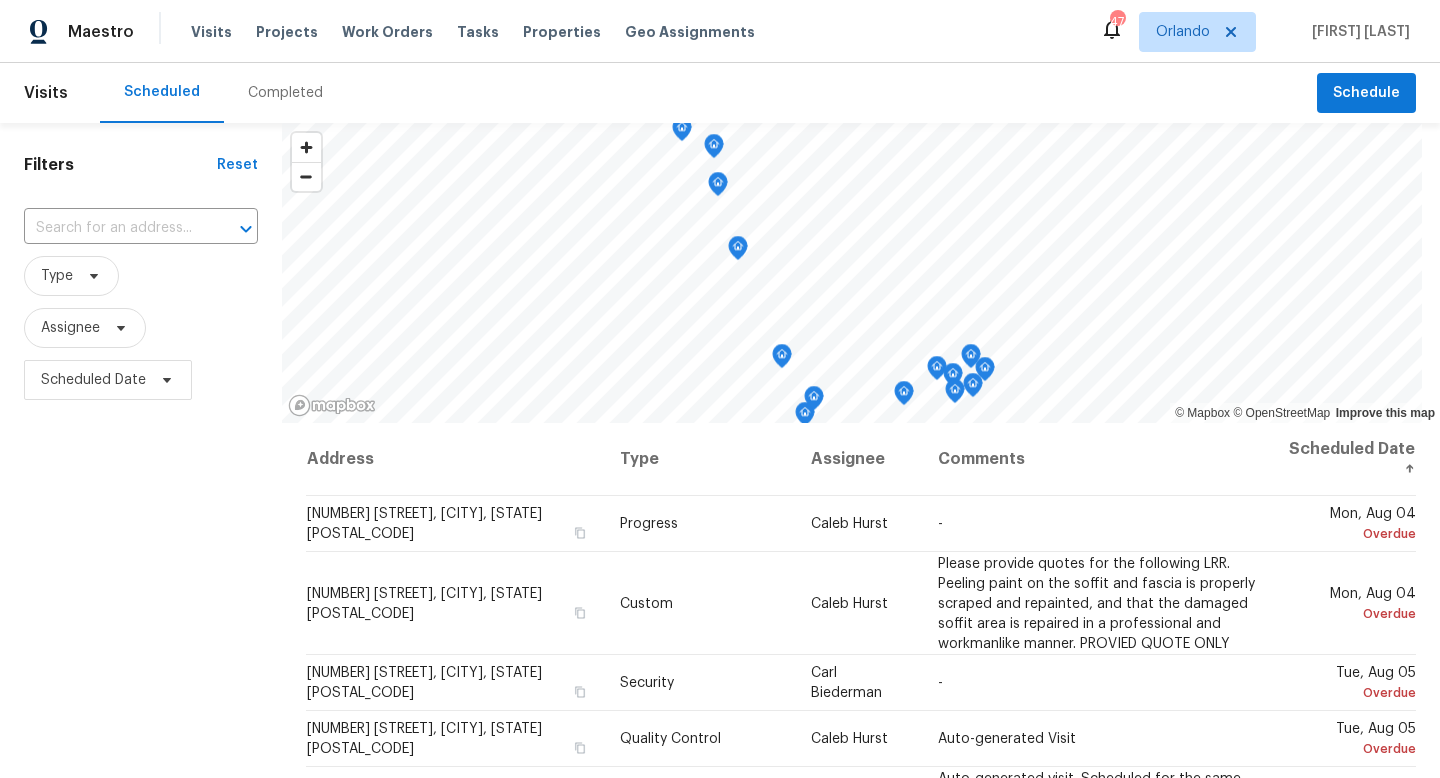 scroll, scrollTop: 0, scrollLeft: 0, axis: both 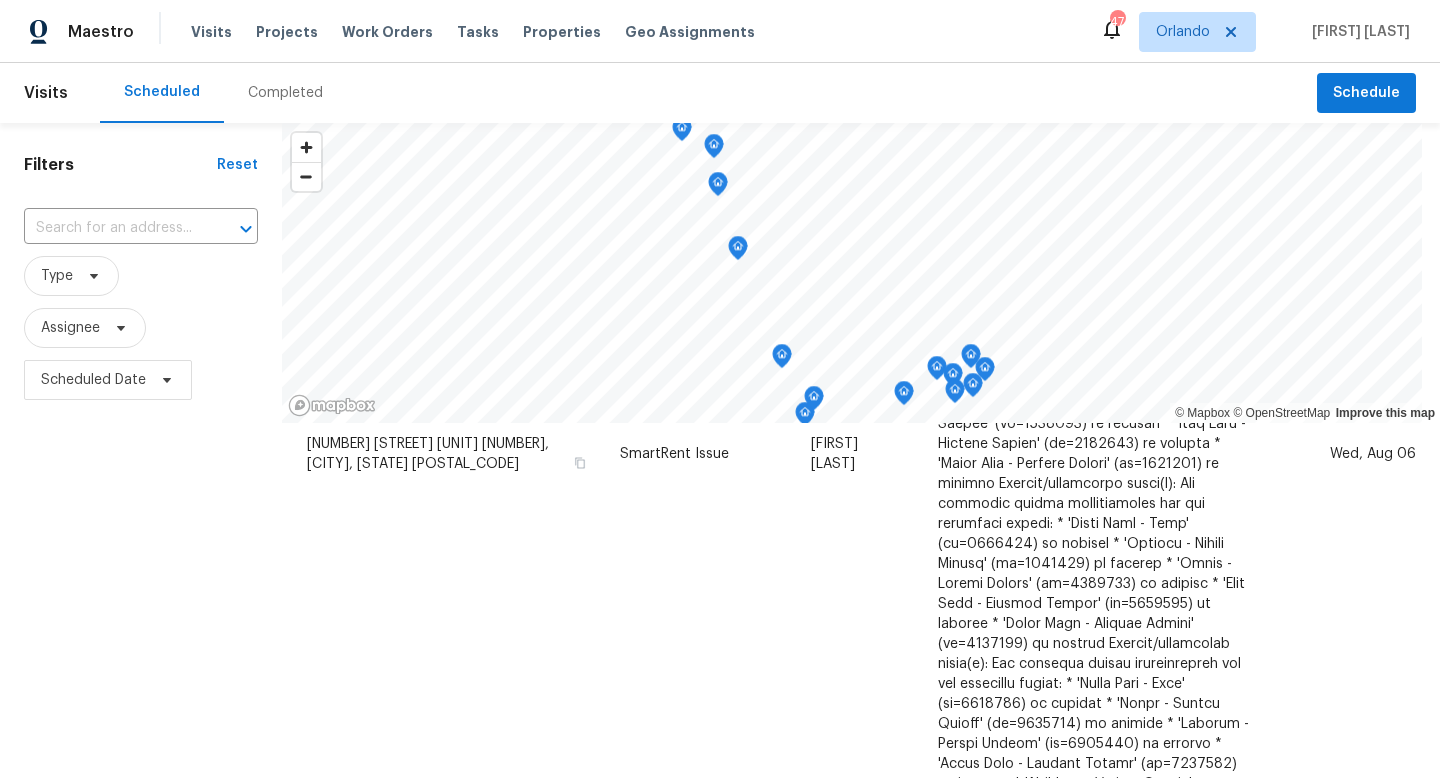 click on "Completed" at bounding box center (285, 93) 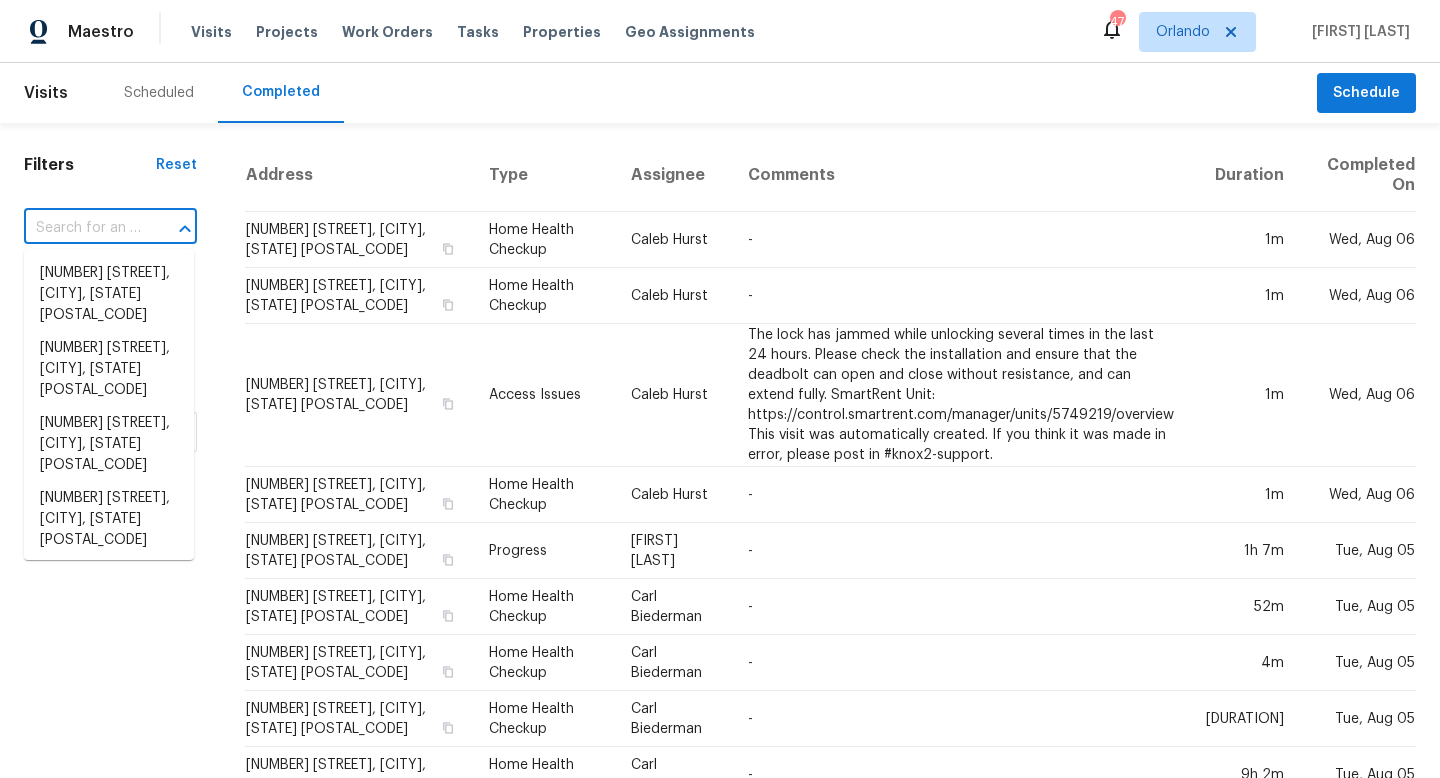 click at bounding box center [82, 228] 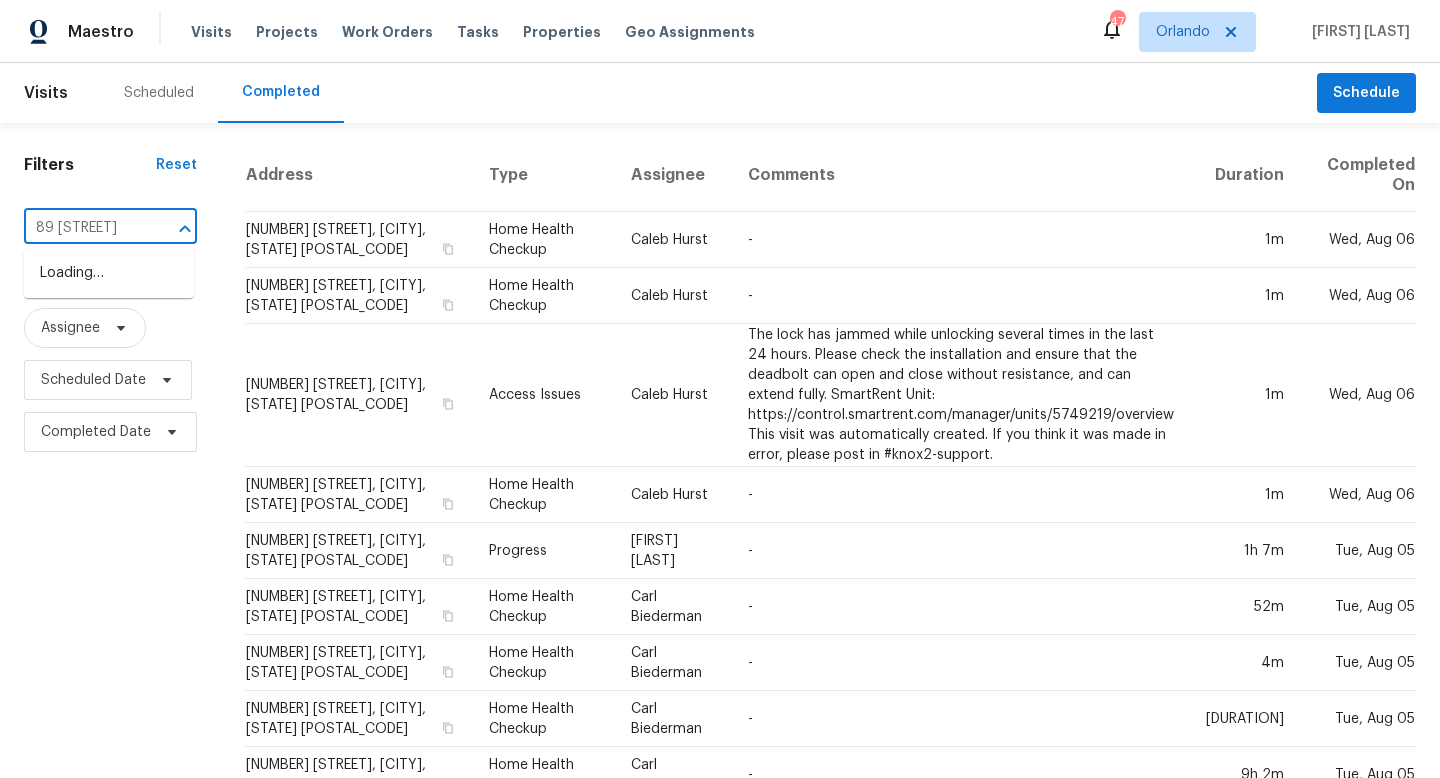 type on "89 rivertown" 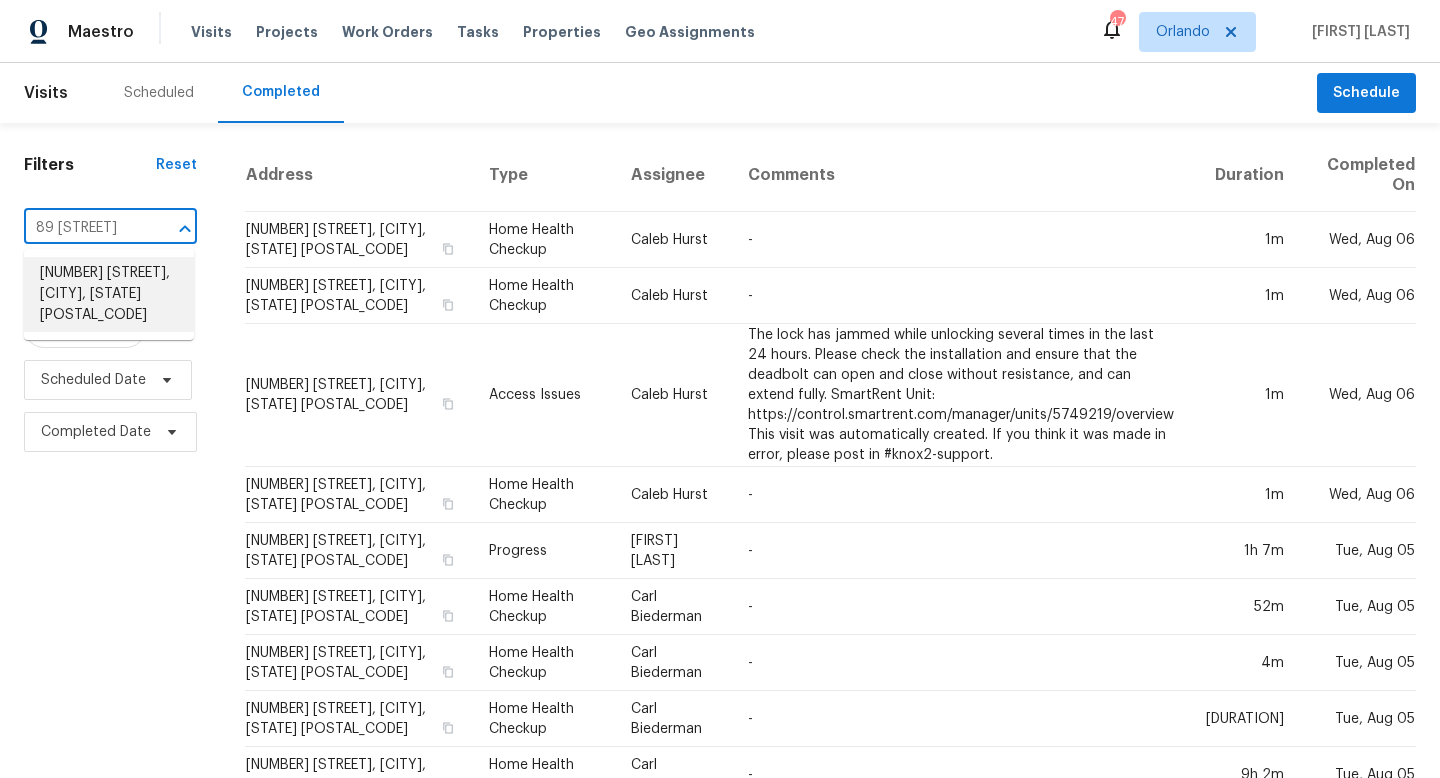 click on "89 Rivertown Rd, Palm Coast, FL 32137" at bounding box center [109, 294] 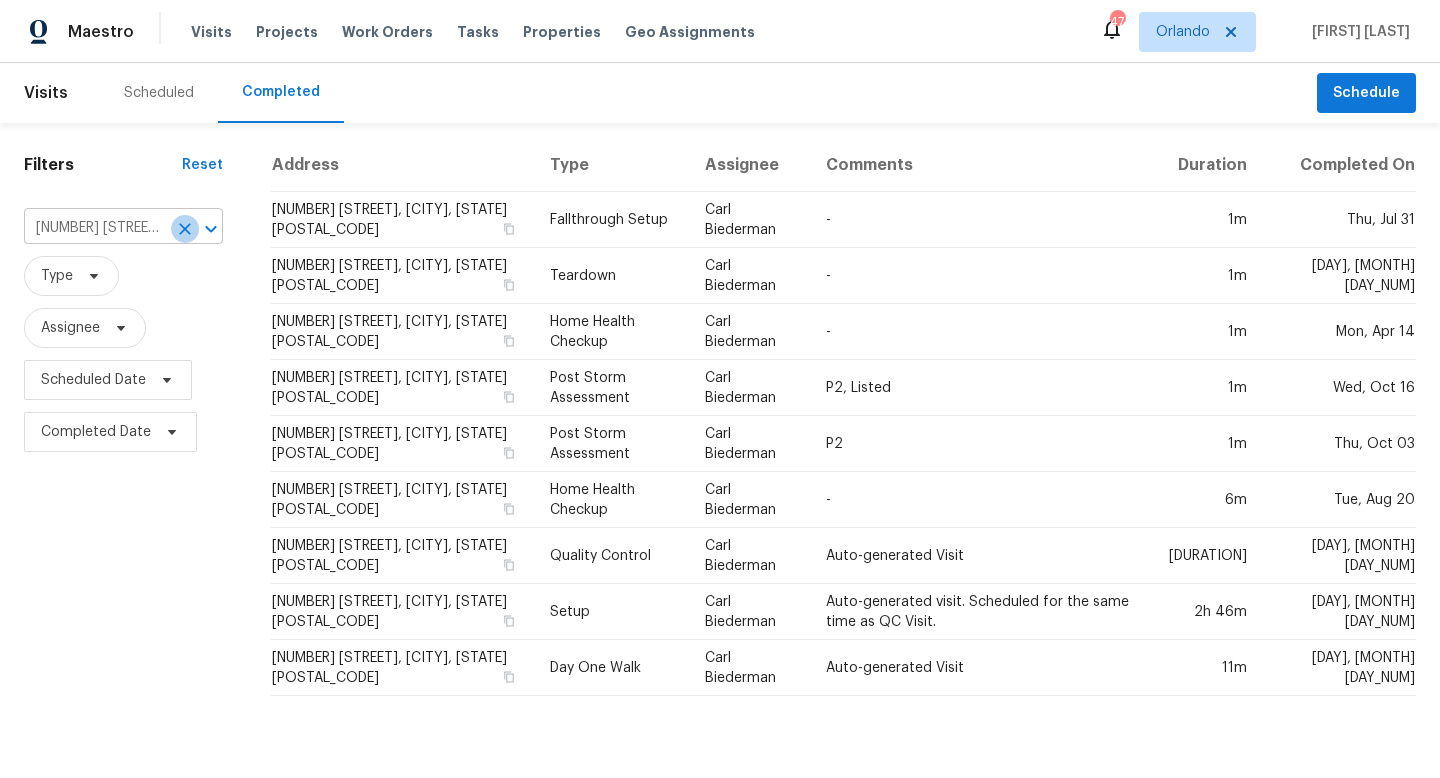 click 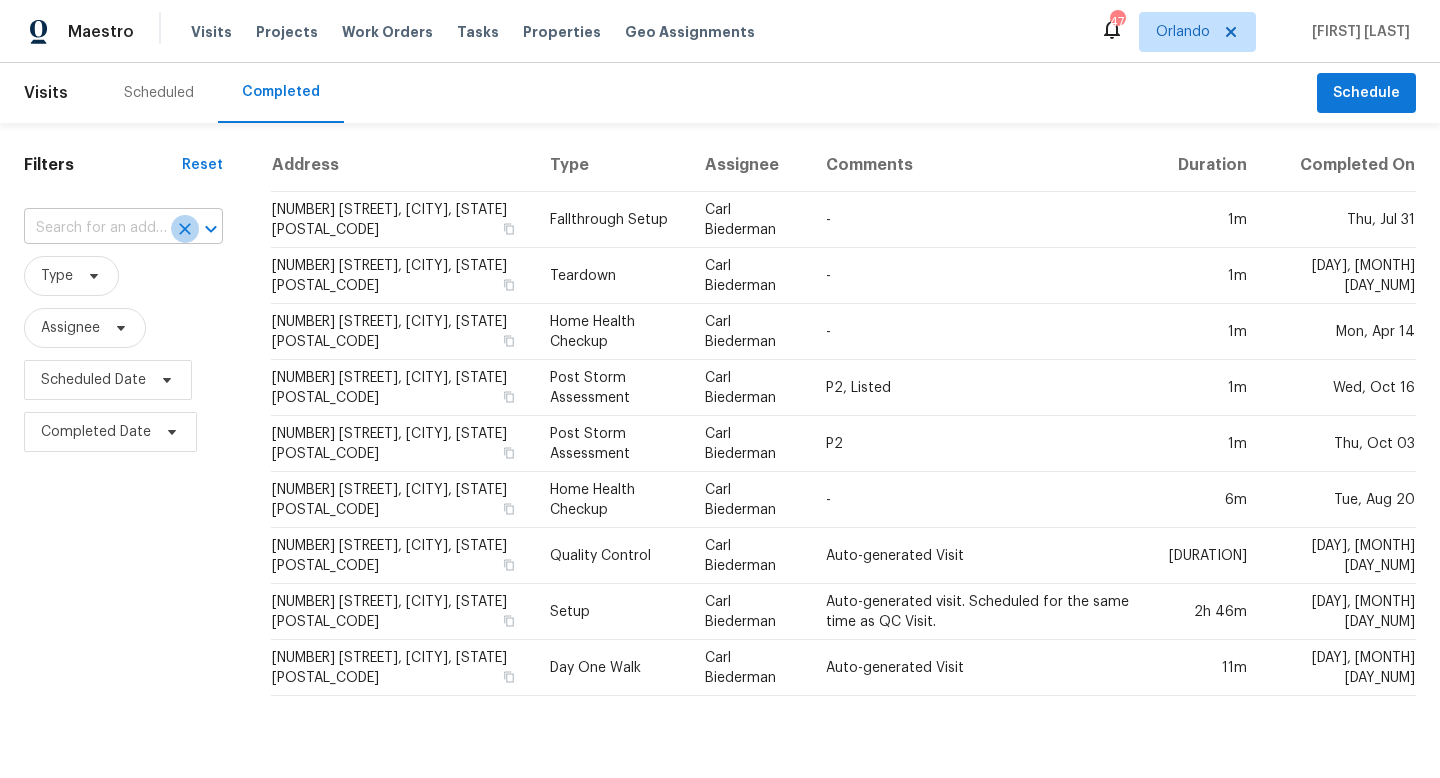 scroll, scrollTop: 0, scrollLeft: 0, axis: both 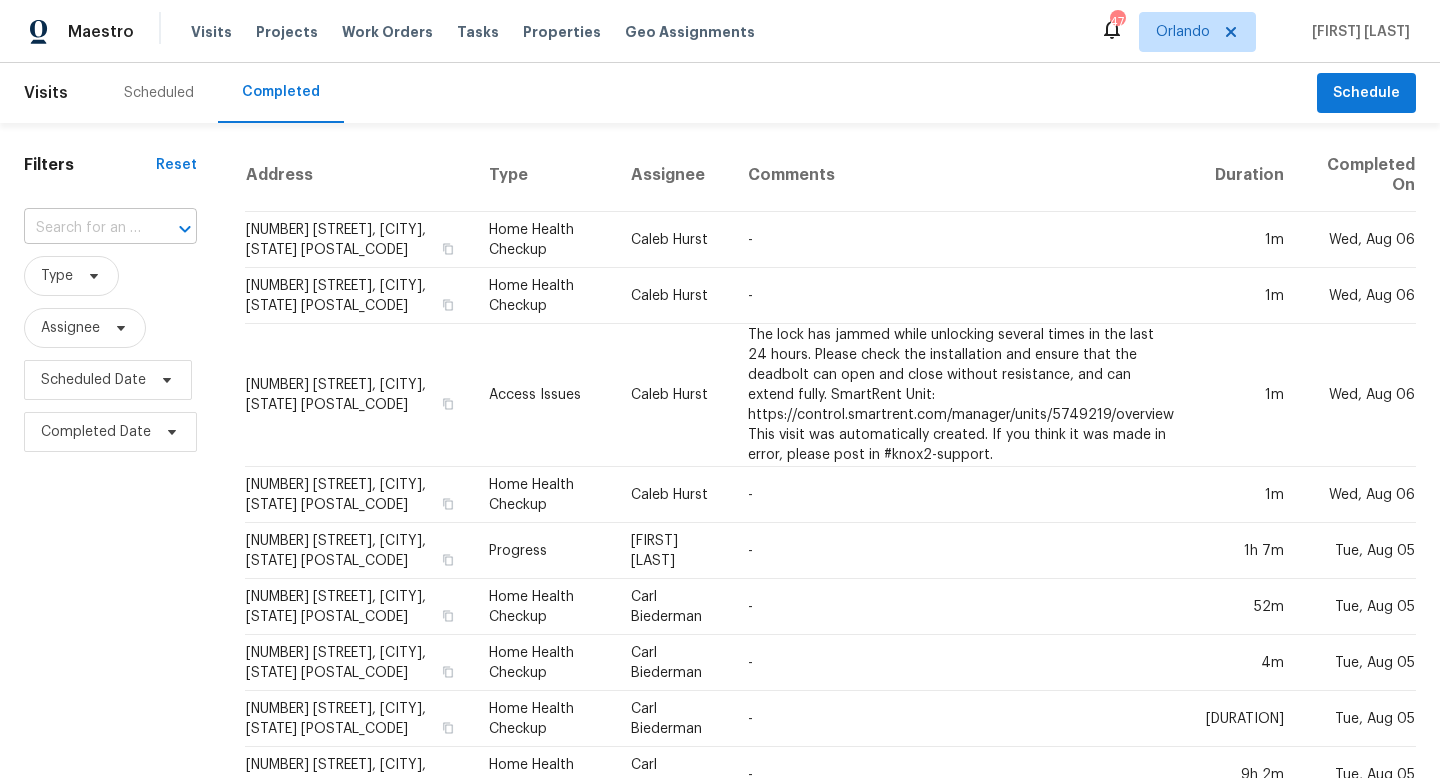 click at bounding box center (82, 228) 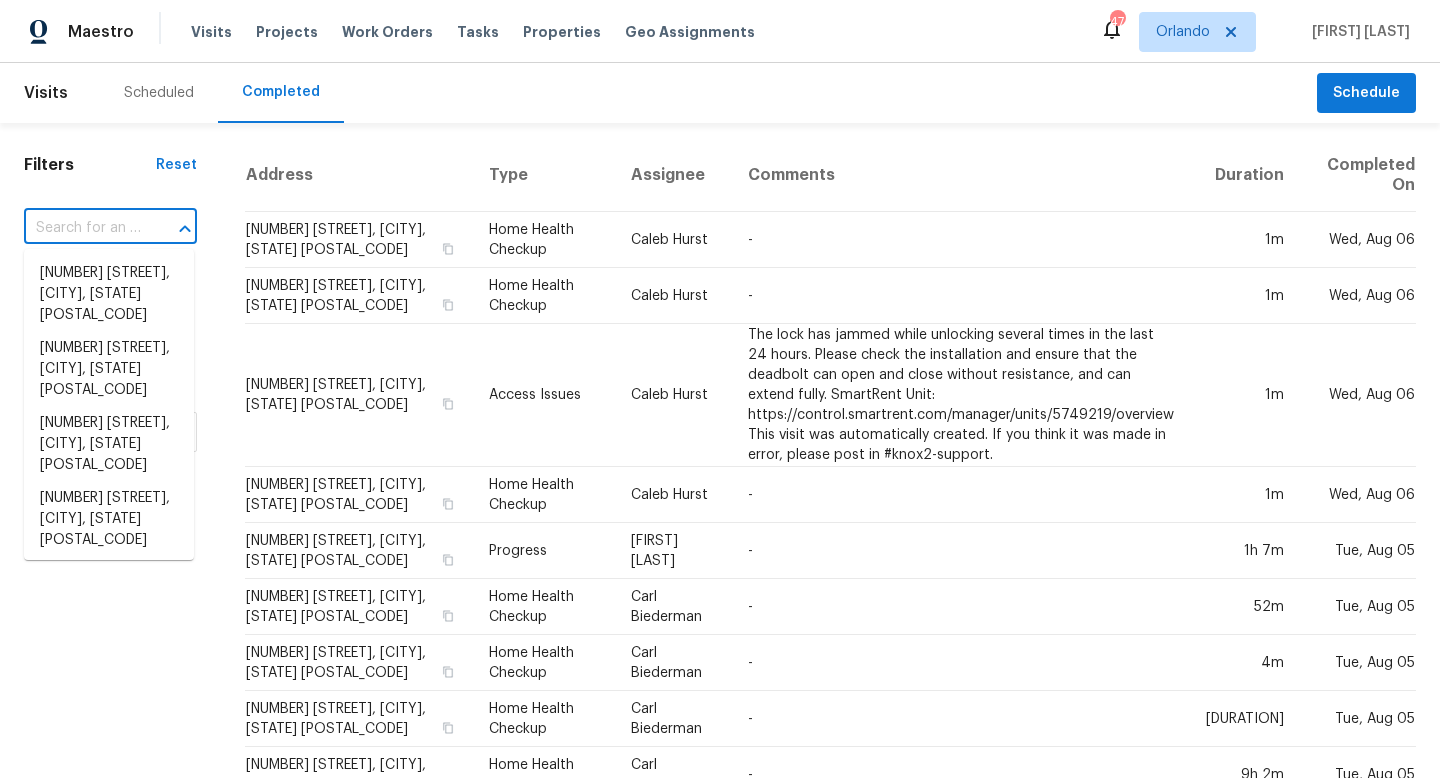 paste on "171 Ronnie Dr" 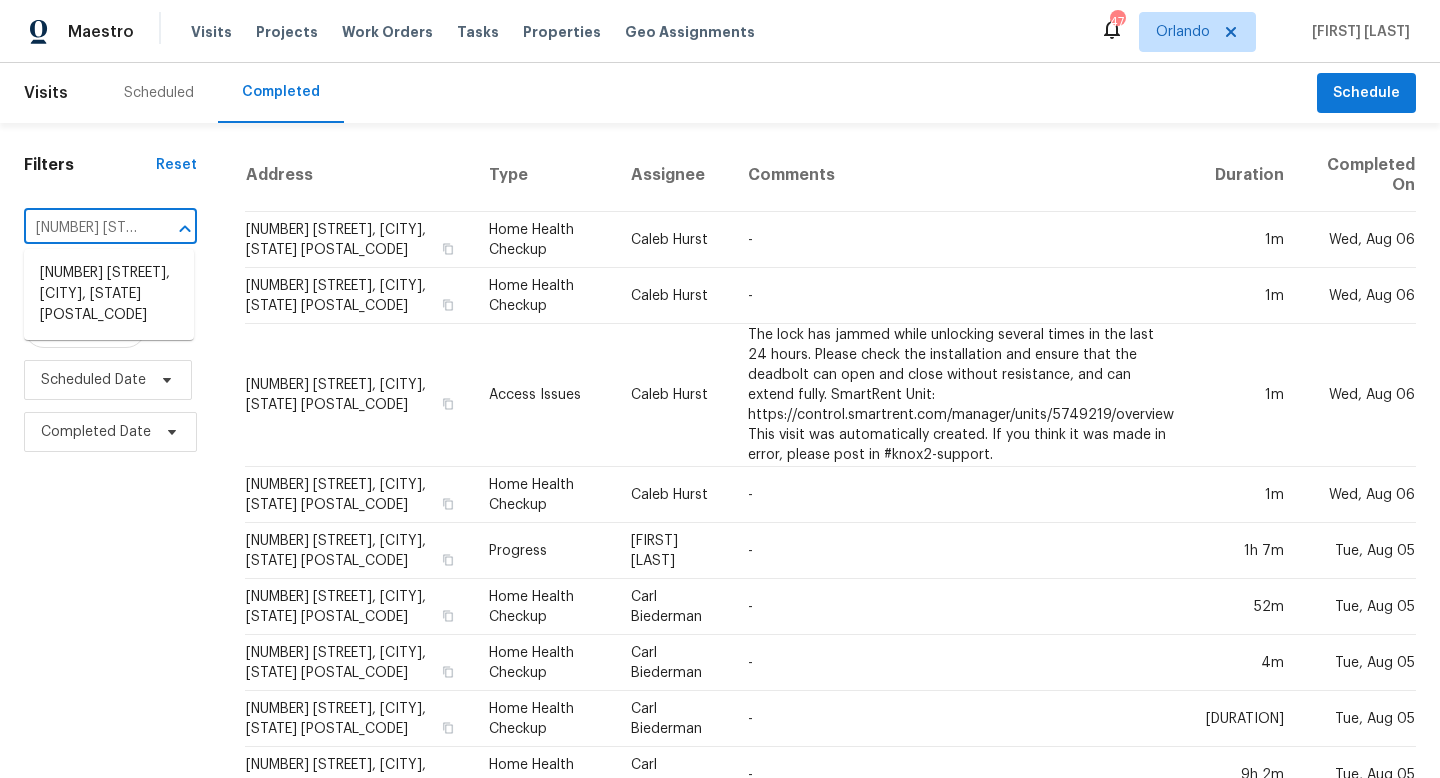 type on "171 Ronnie Dr" 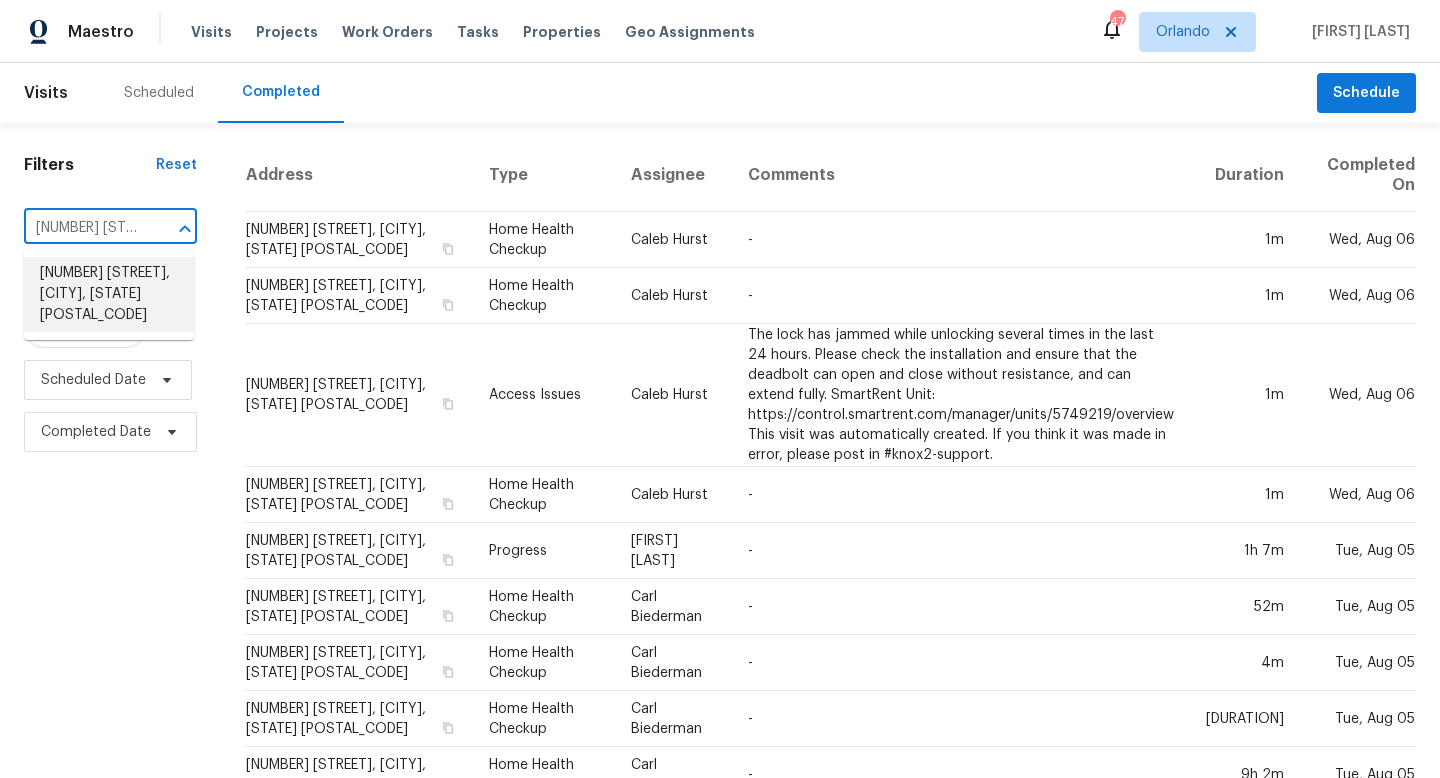 click on "171 Ronnie Dr, Altamonte Springs, FL 32714" at bounding box center (109, 294) 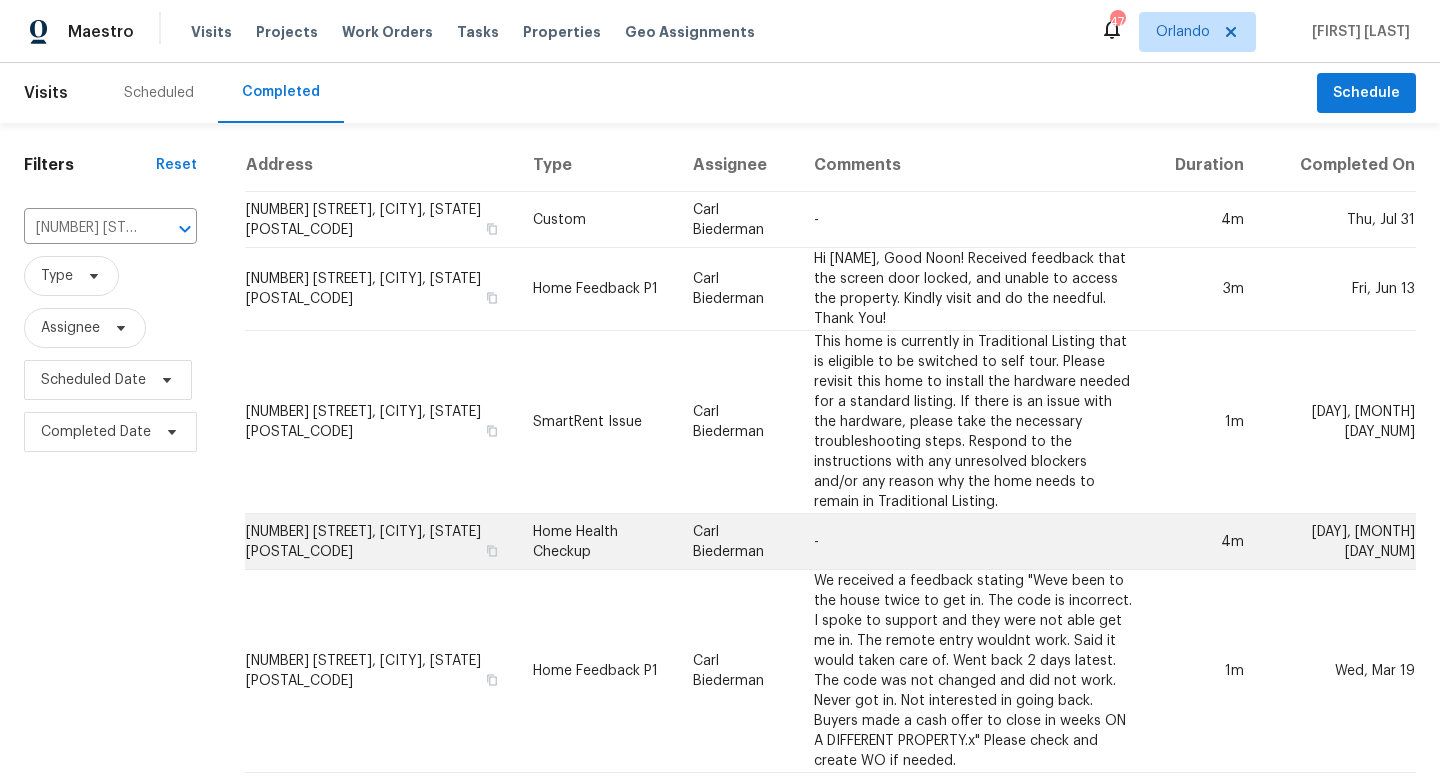 scroll, scrollTop: 6, scrollLeft: 0, axis: vertical 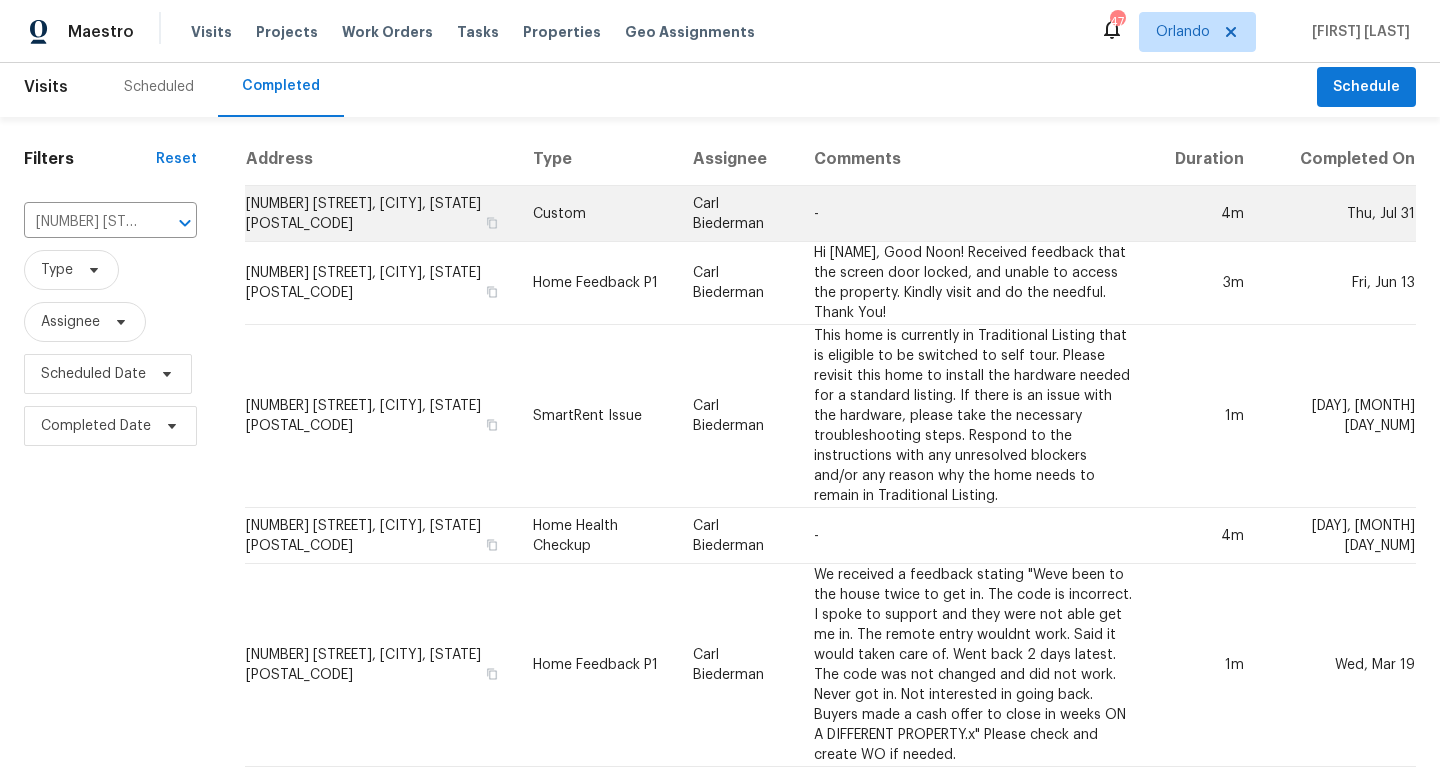 click on "Custom" at bounding box center [597, 214] 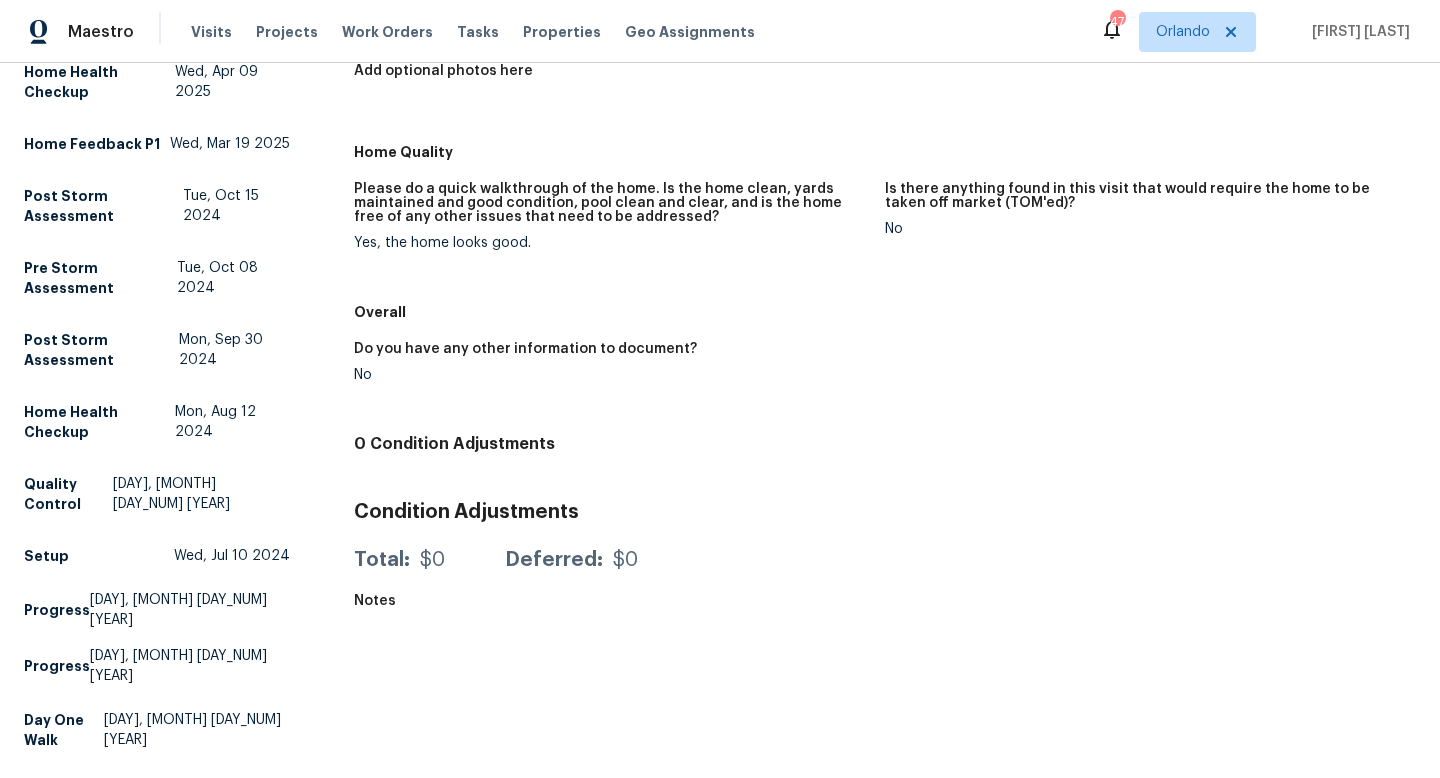 scroll, scrollTop: 0, scrollLeft: 0, axis: both 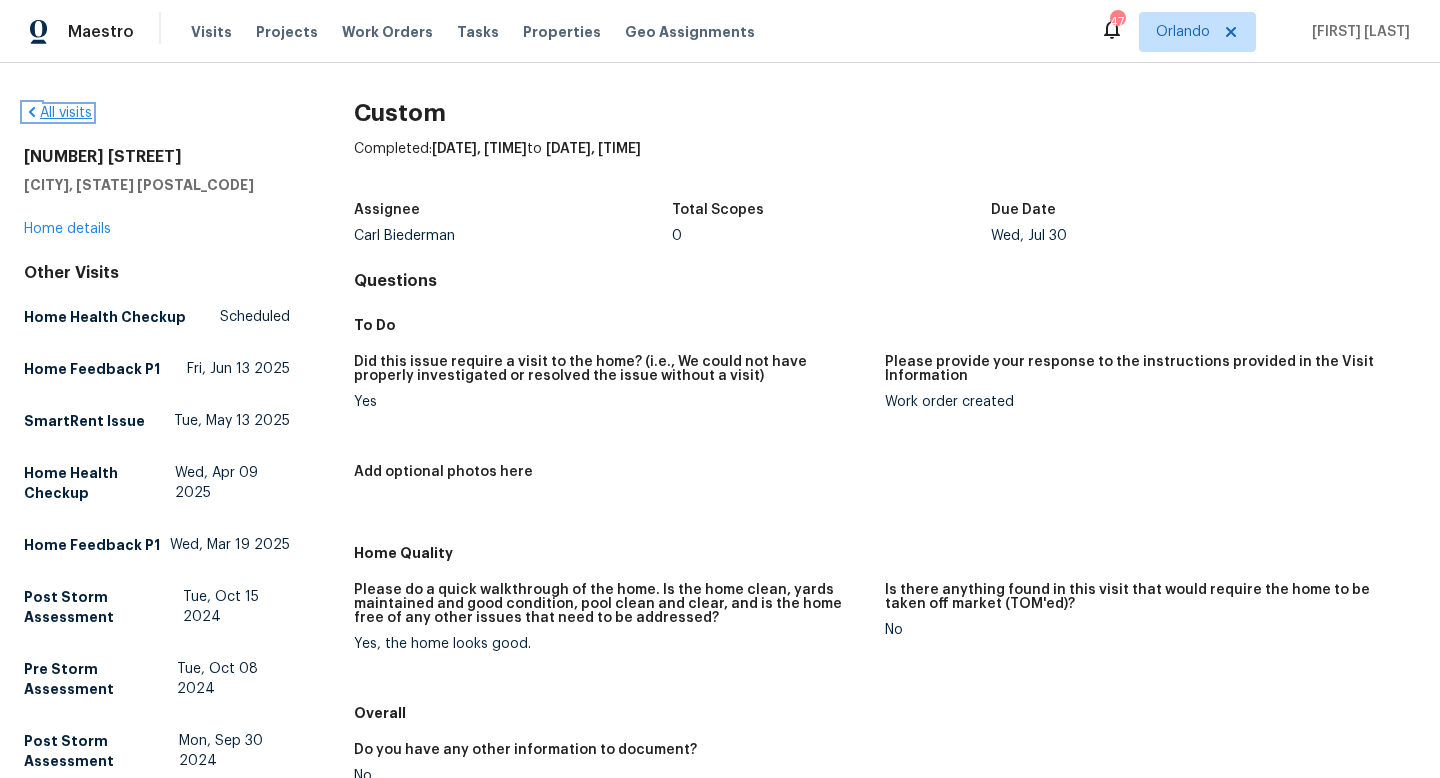 click on "All visits" at bounding box center (58, 113) 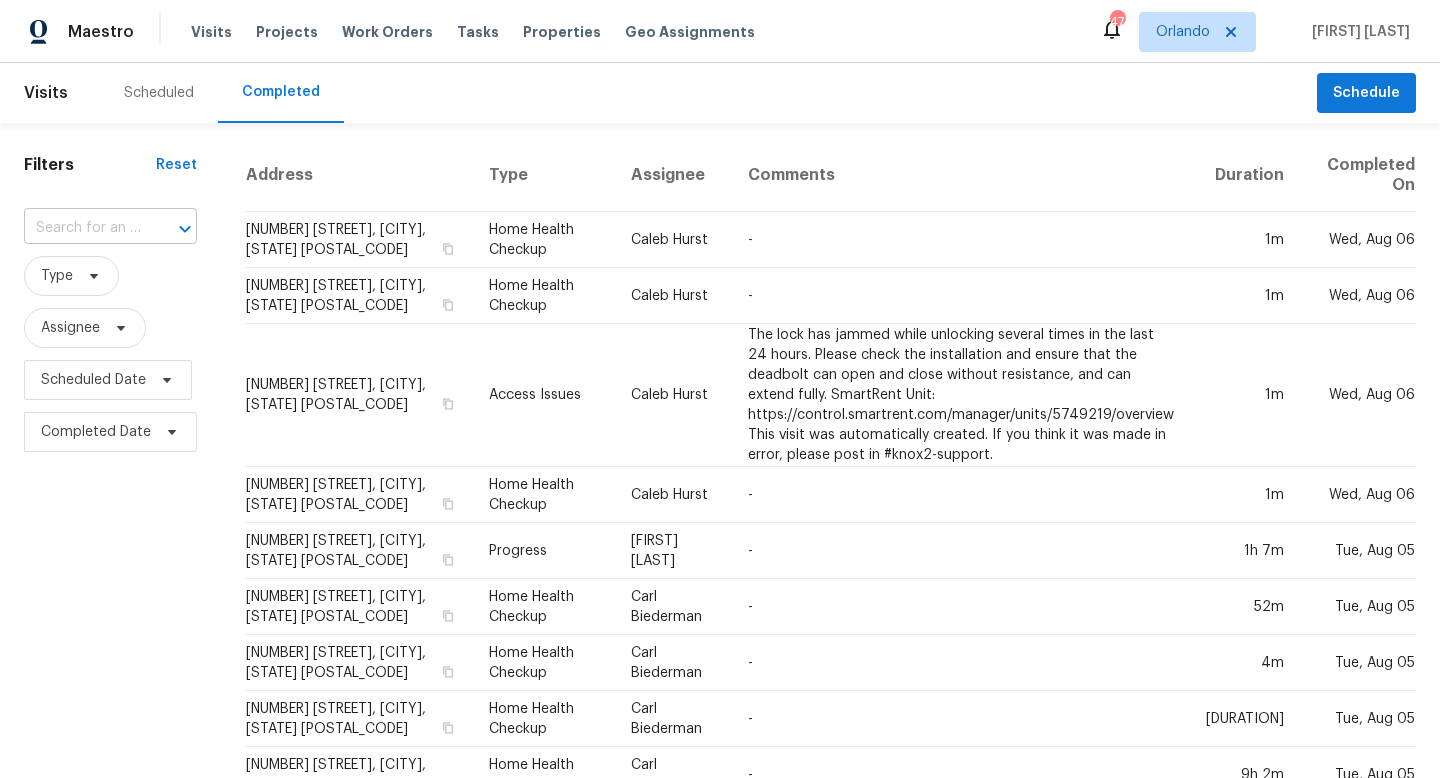 click at bounding box center (82, 228) 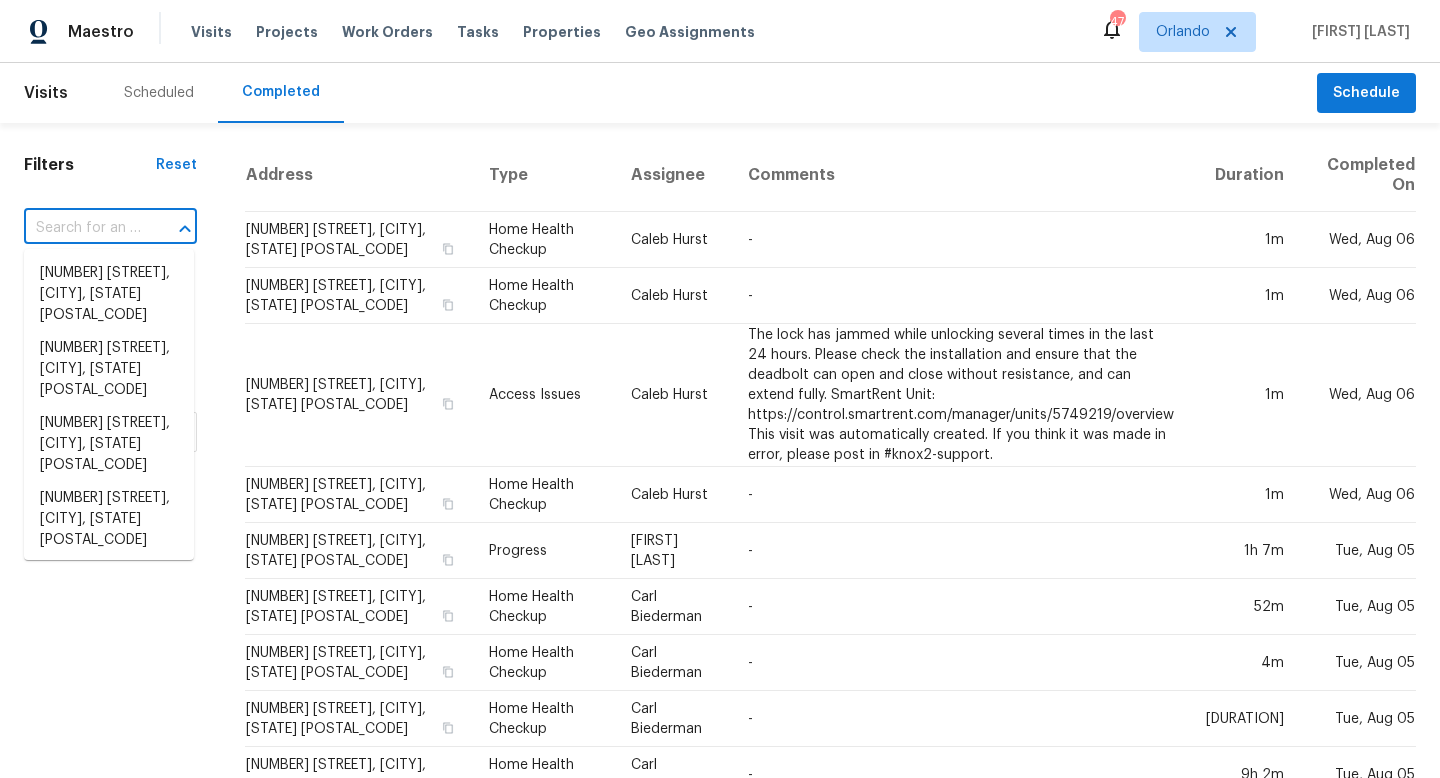 paste on "4934 Samoa Cir # 7" 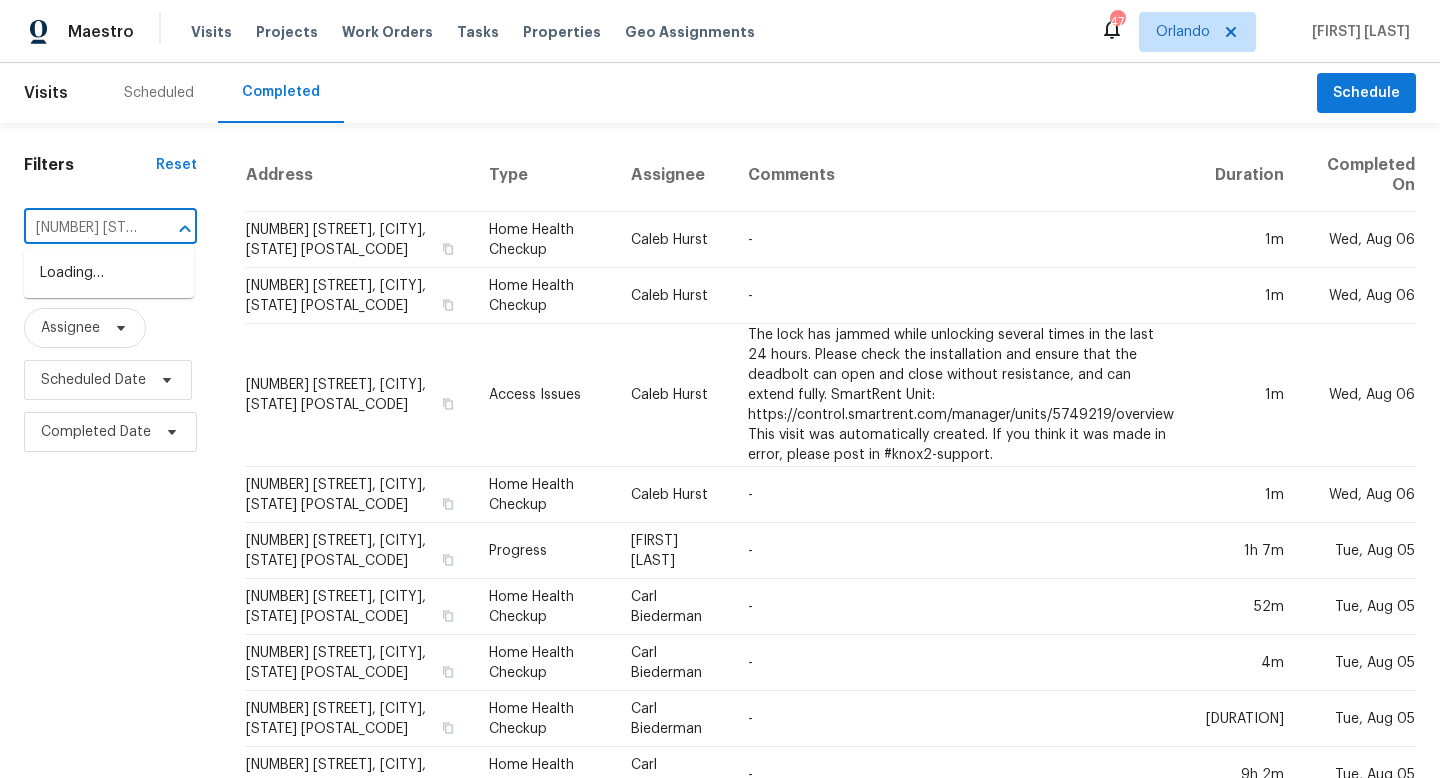 scroll, scrollTop: 0, scrollLeft: 25, axis: horizontal 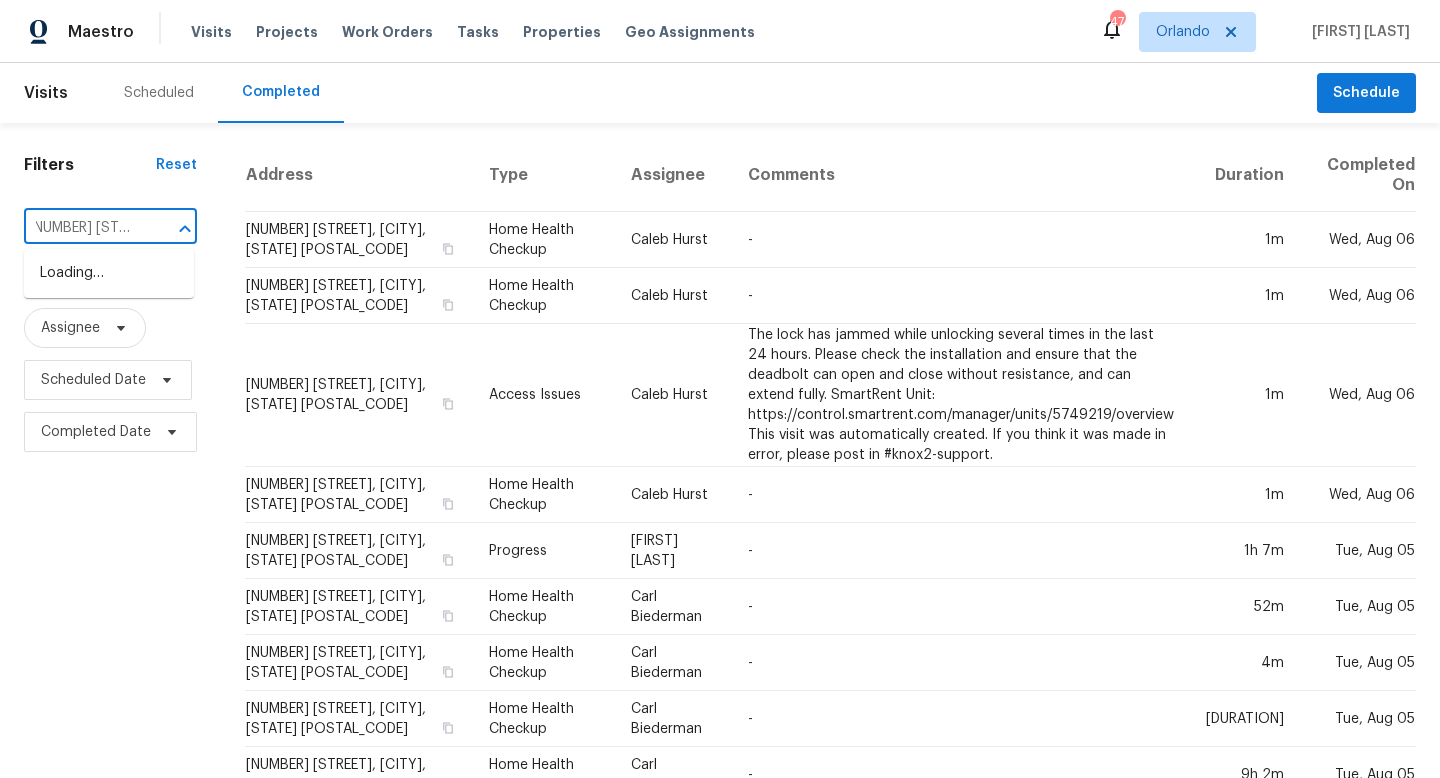 type on "4934 Samoa Cir" 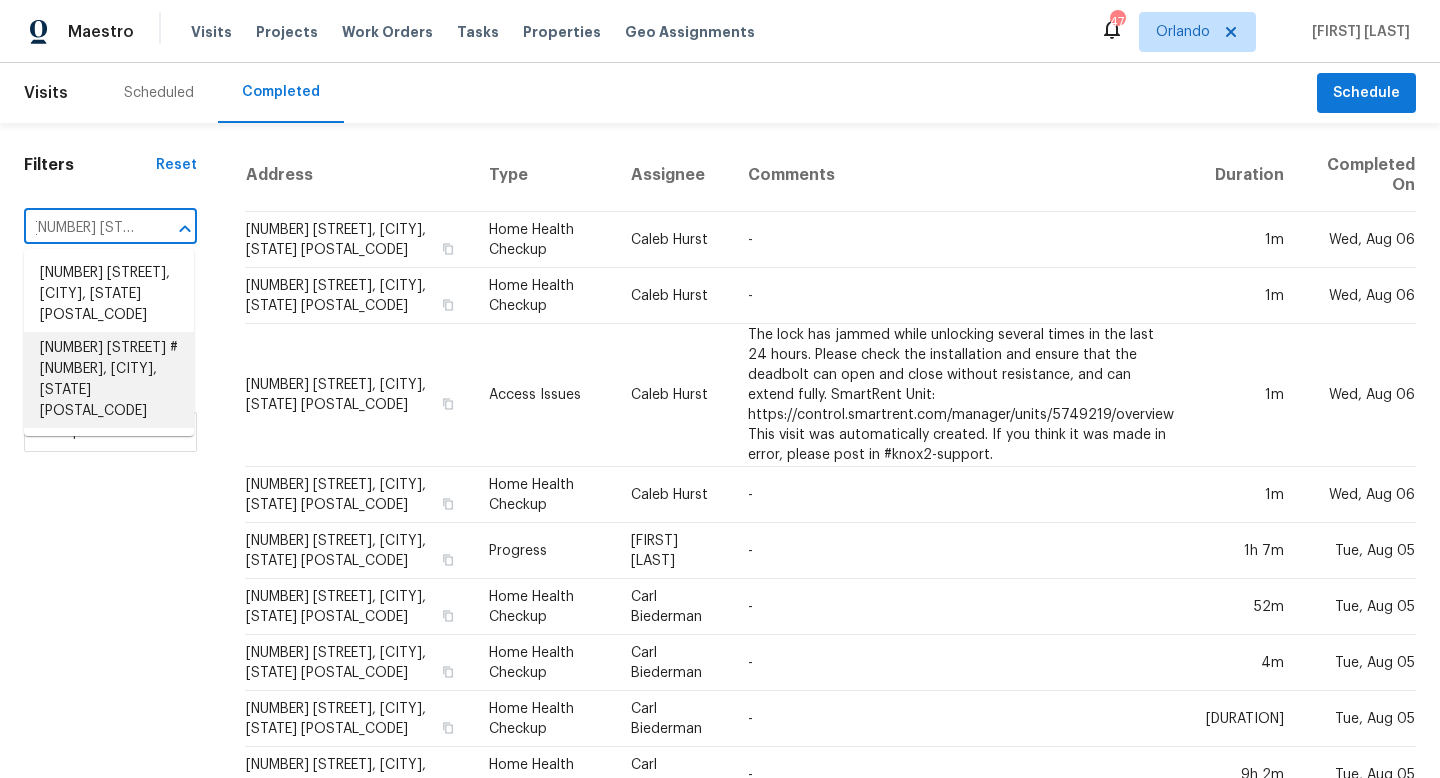 click on "4934 Samoa Cir # 7, Orlando, FL 32808" at bounding box center (109, 380) 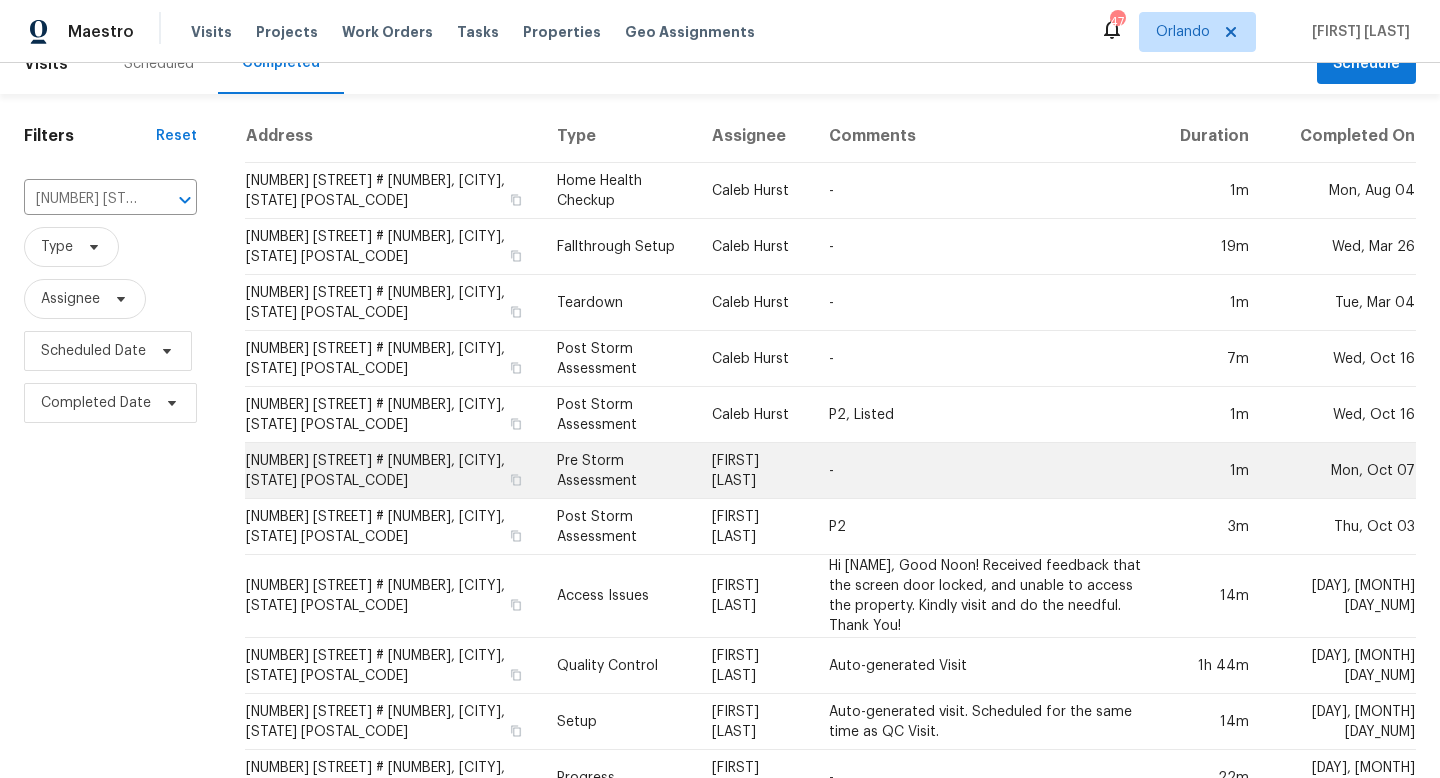 scroll, scrollTop: 0, scrollLeft: 0, axis: both 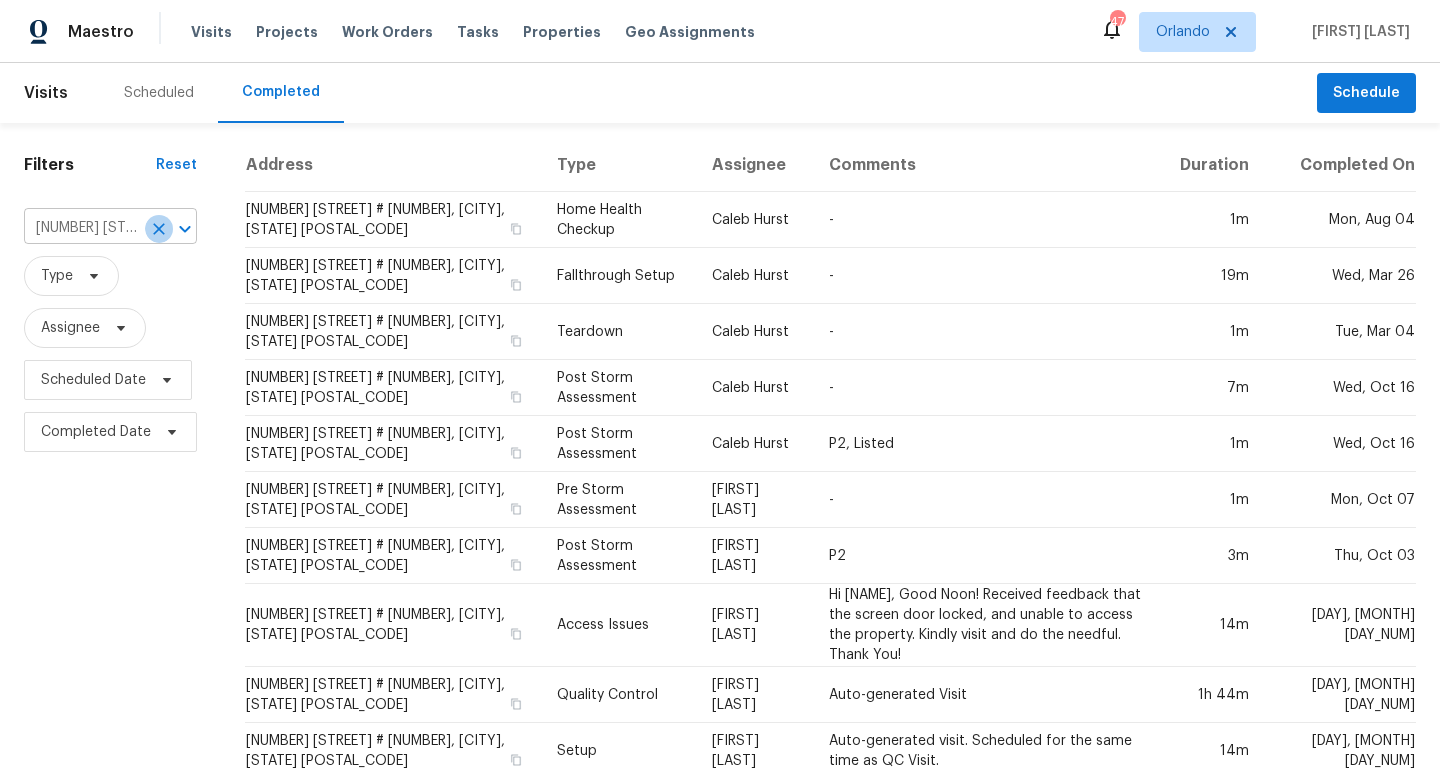 click 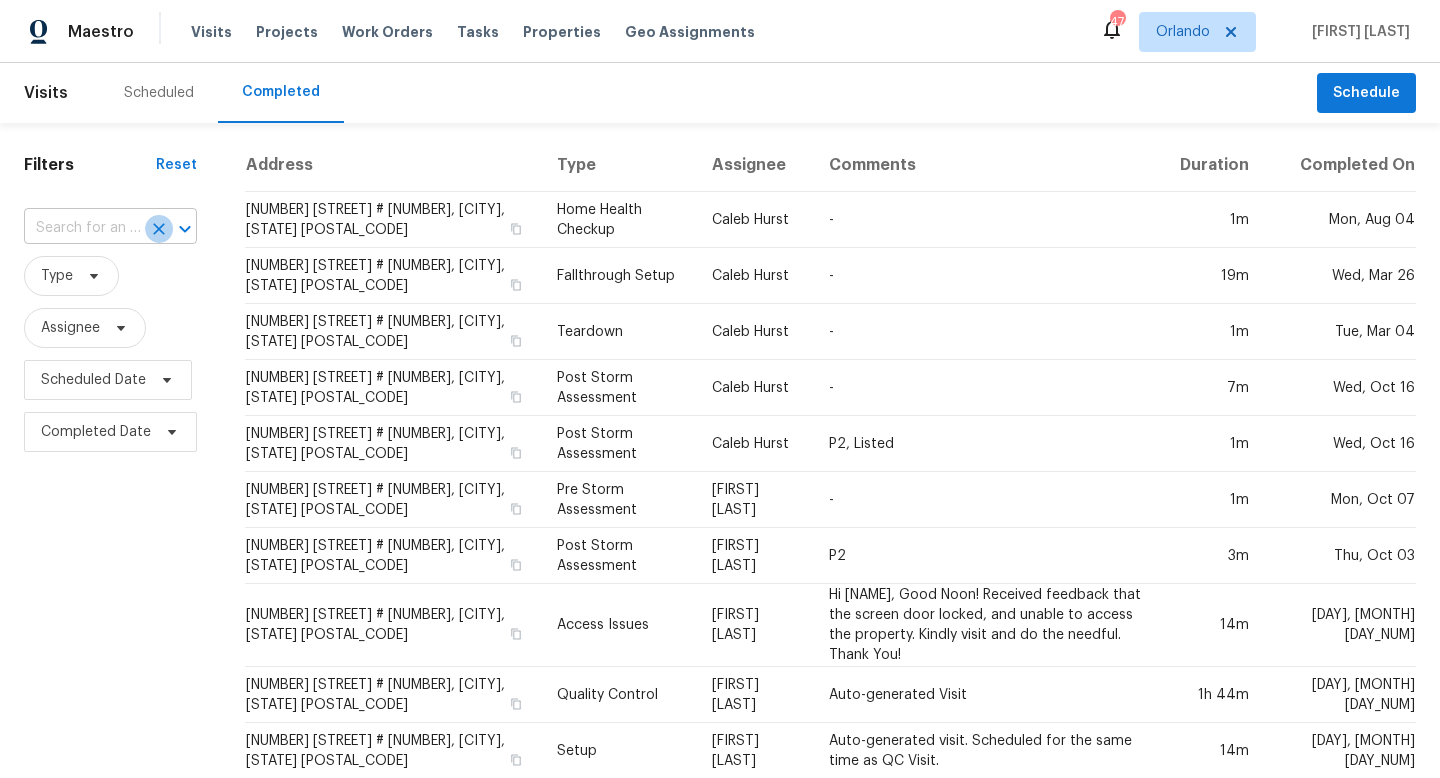 scroll, scrollTop: 0, scrollLeft: 0, axis: both 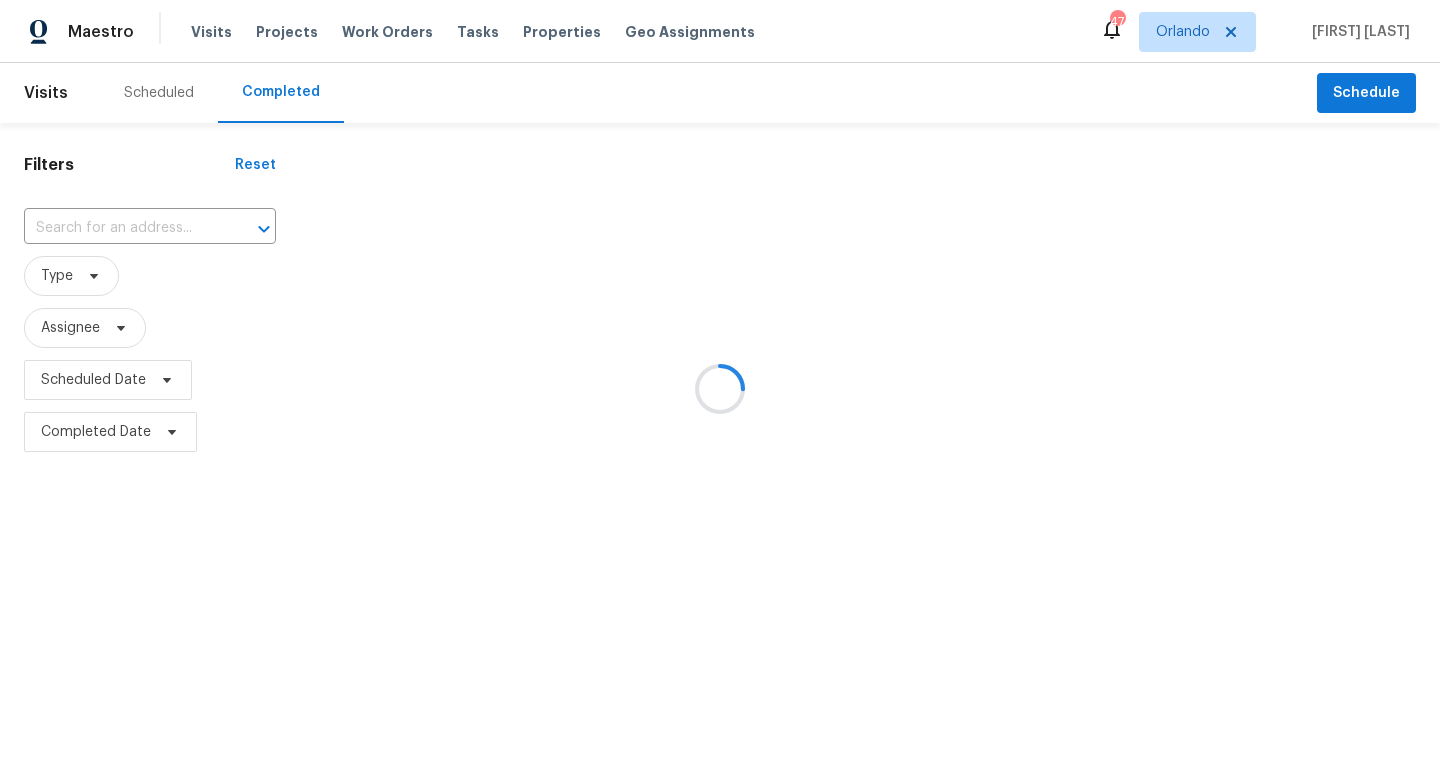 click at bounding box center [122, 228] 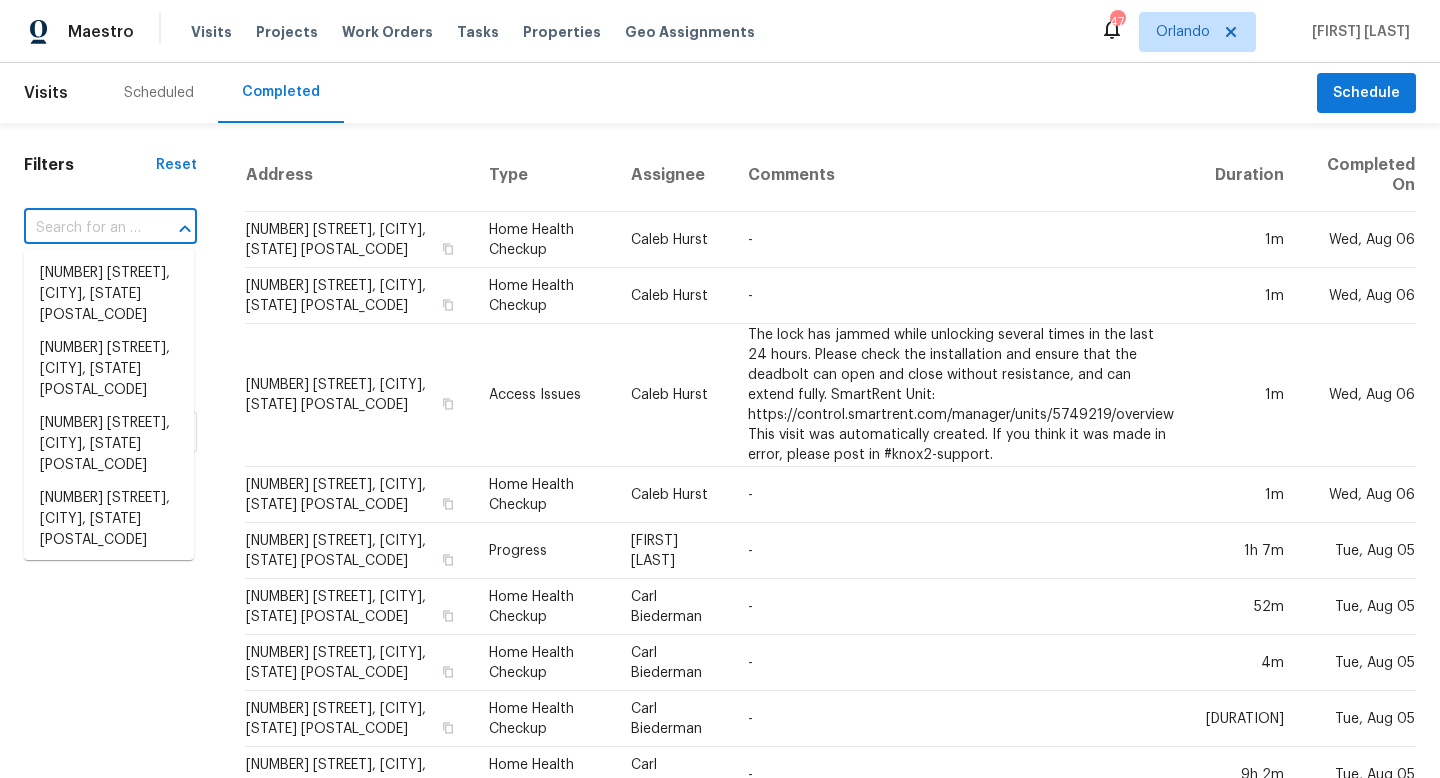 paste on "156 Heron Dr" 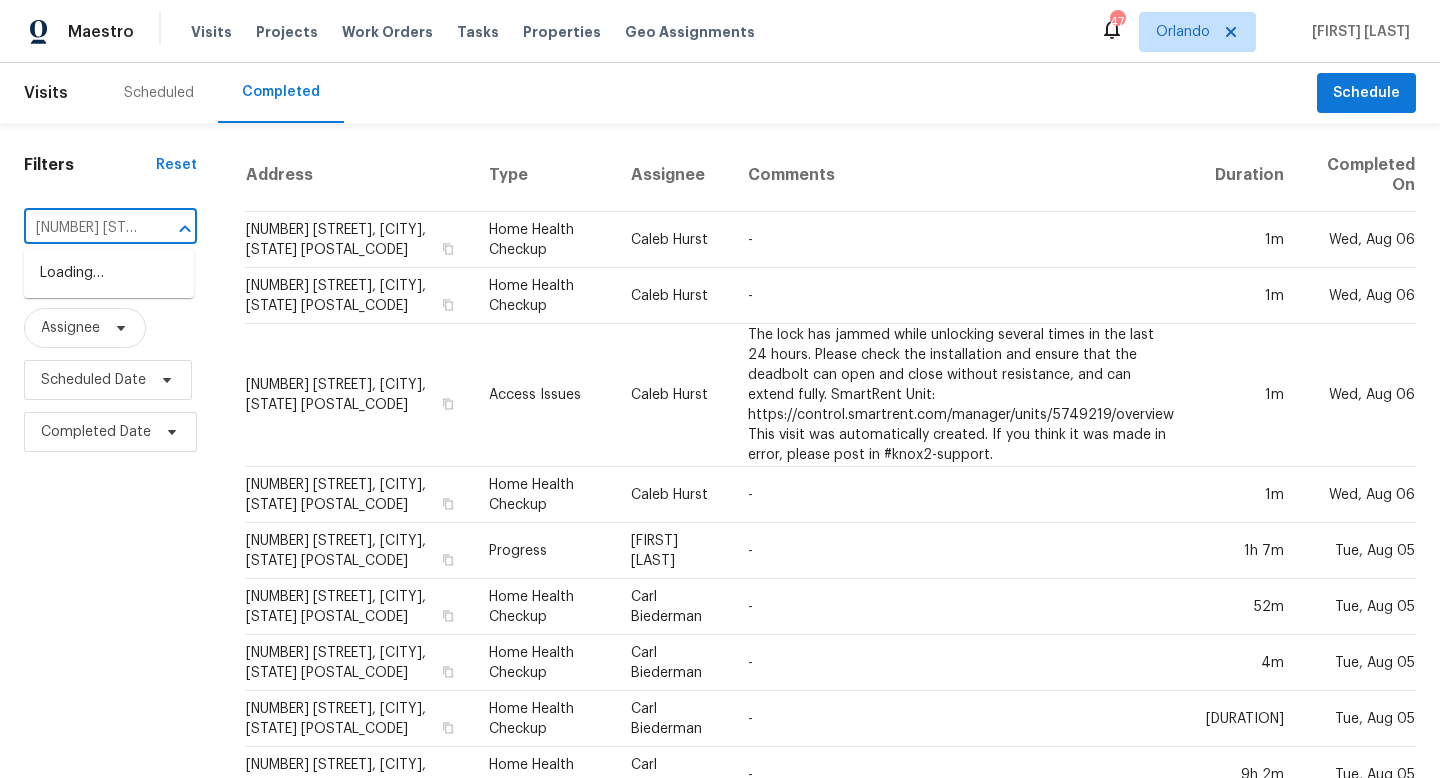 type on "156 Heron Dr" 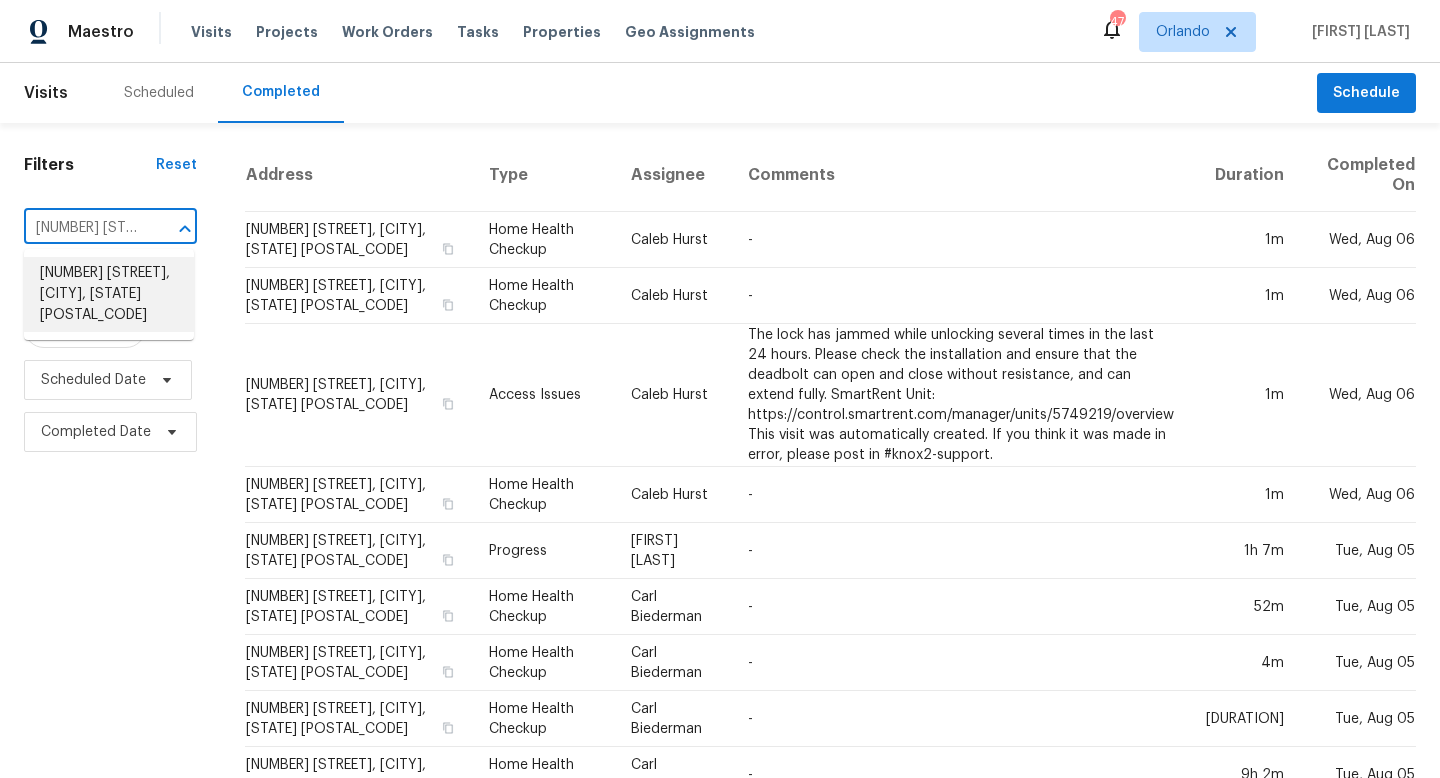 click on "156 Heron Dr, Palm Coast, FL 32137" at bounding box center (109, 294) 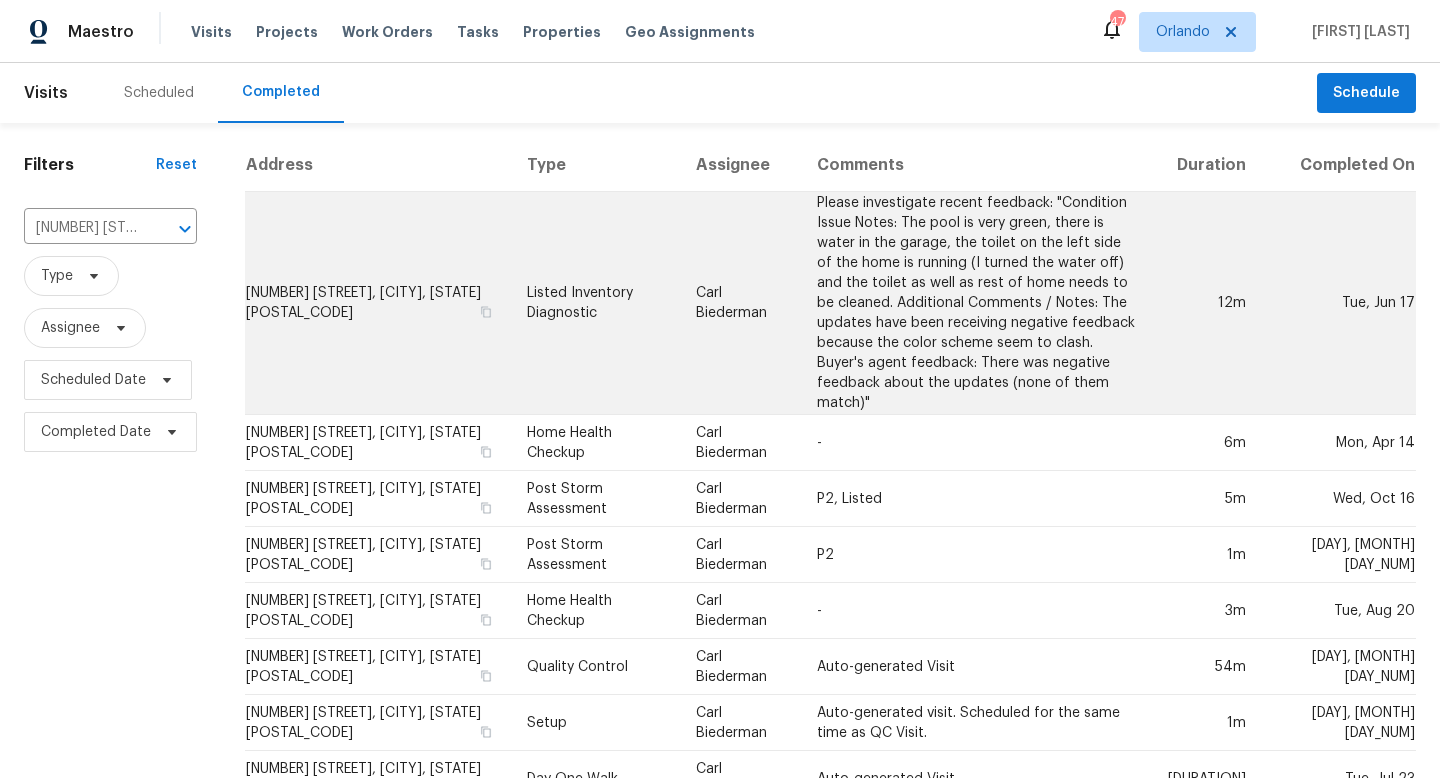 click on "Please investigate recent feedback:
"Condition Issue Notes: The pool is very green, there is water in the garage, the toilet on the left side of the home is running (I turned the water off) and the toilet as well as rest of home needs to be cleaned. Additional Comments / Notes: The updates have been receiving negative feedback because the color scheme seem to clash. Buyer's agent feedback: There was negative feedback about the updates (none of them match)"" at bounding box center [976, 303] 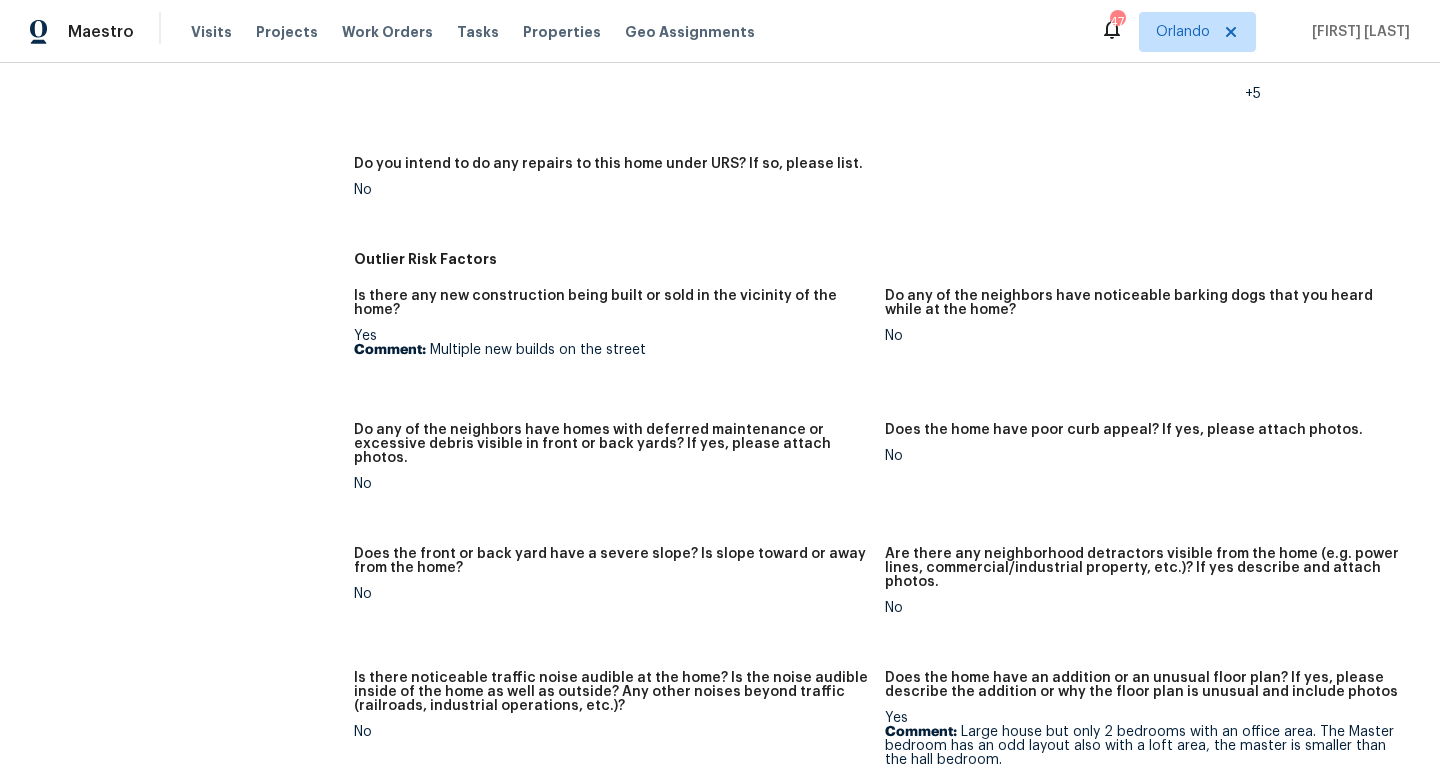 scroll, scrollTop: 1100, scrollLeft: 0, axis: vertical 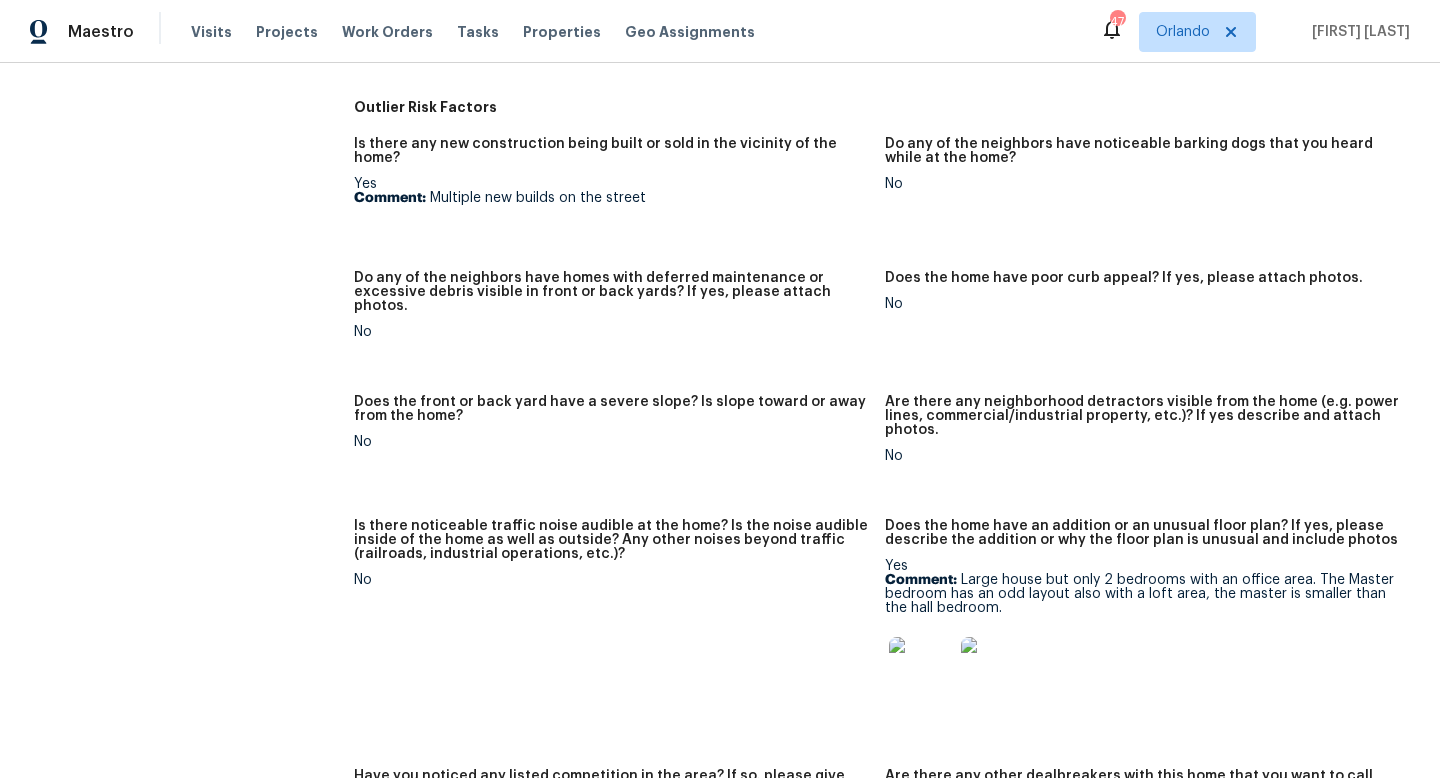 click at bounding box center [921, 669] 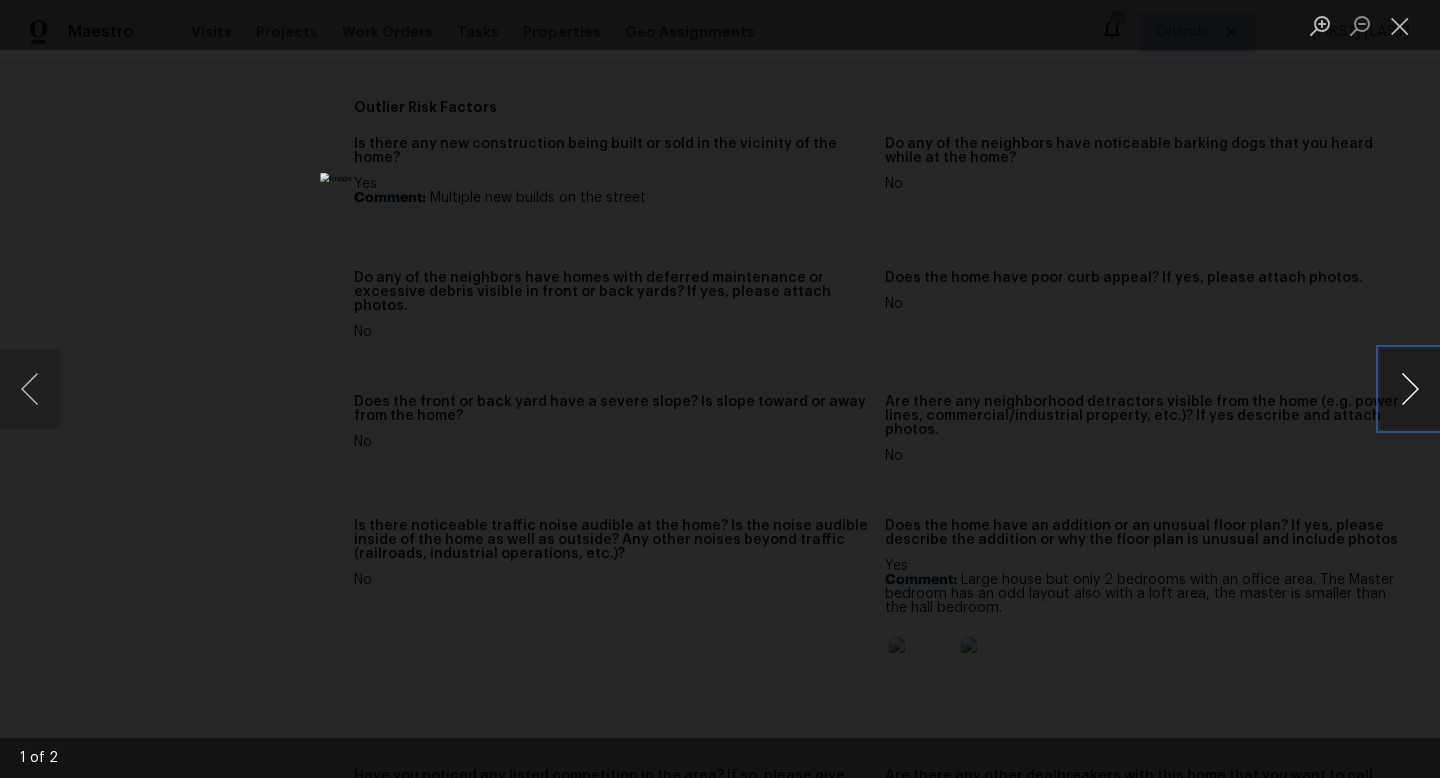 click at bounding box center (1410, 389) 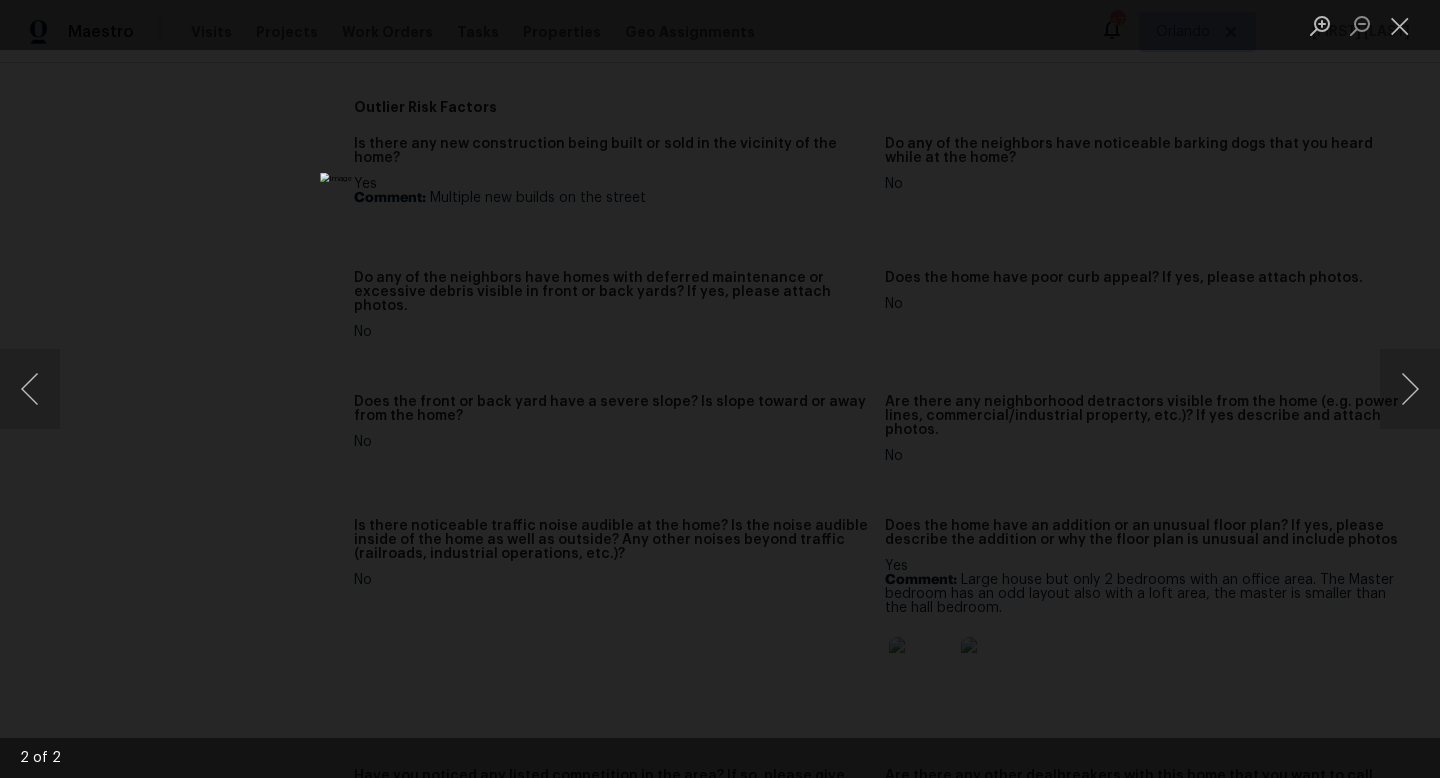 click at bounding box center [720, 389] 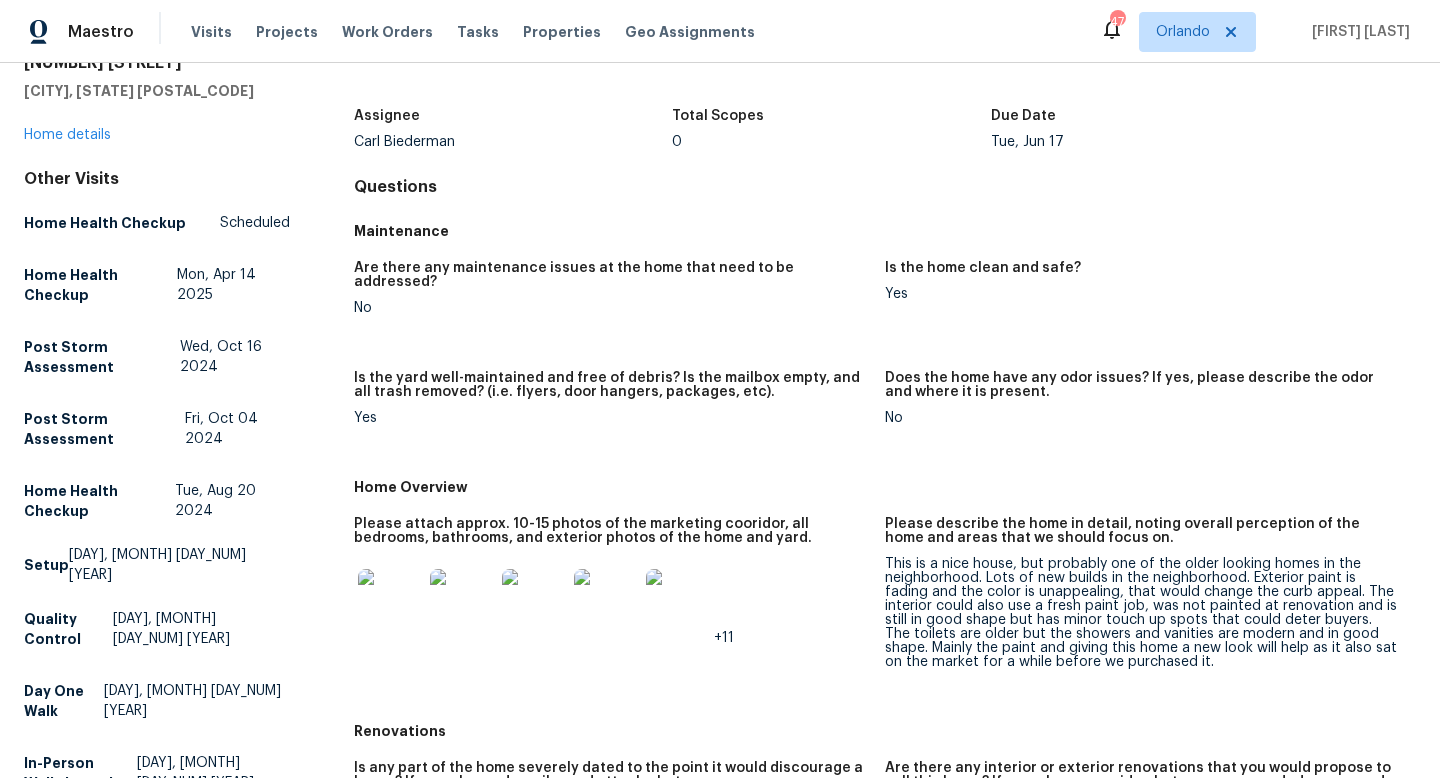 scroll, scrollTop: 0, scrollLeft: 0, axis: both 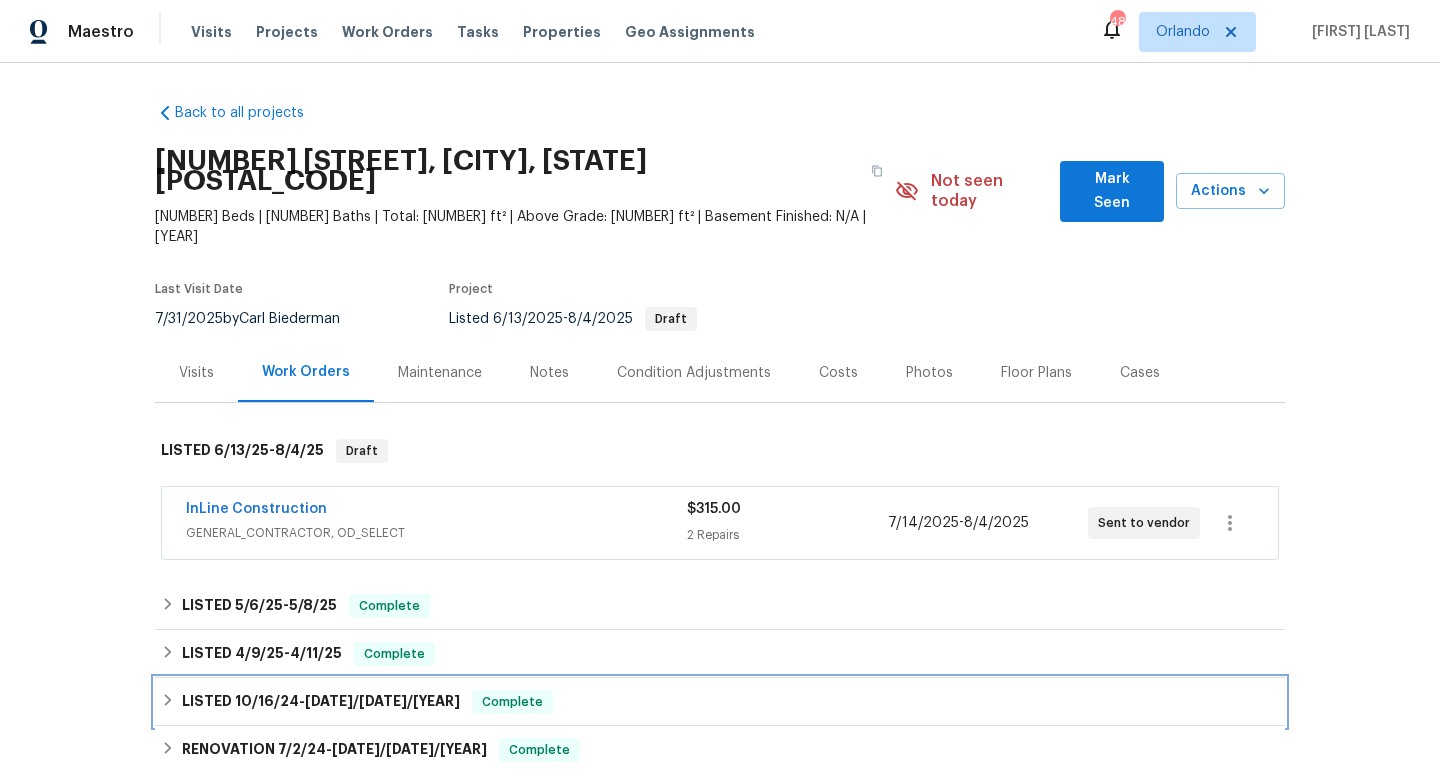 click on "10/16/24" at bounding box center [267, 701] 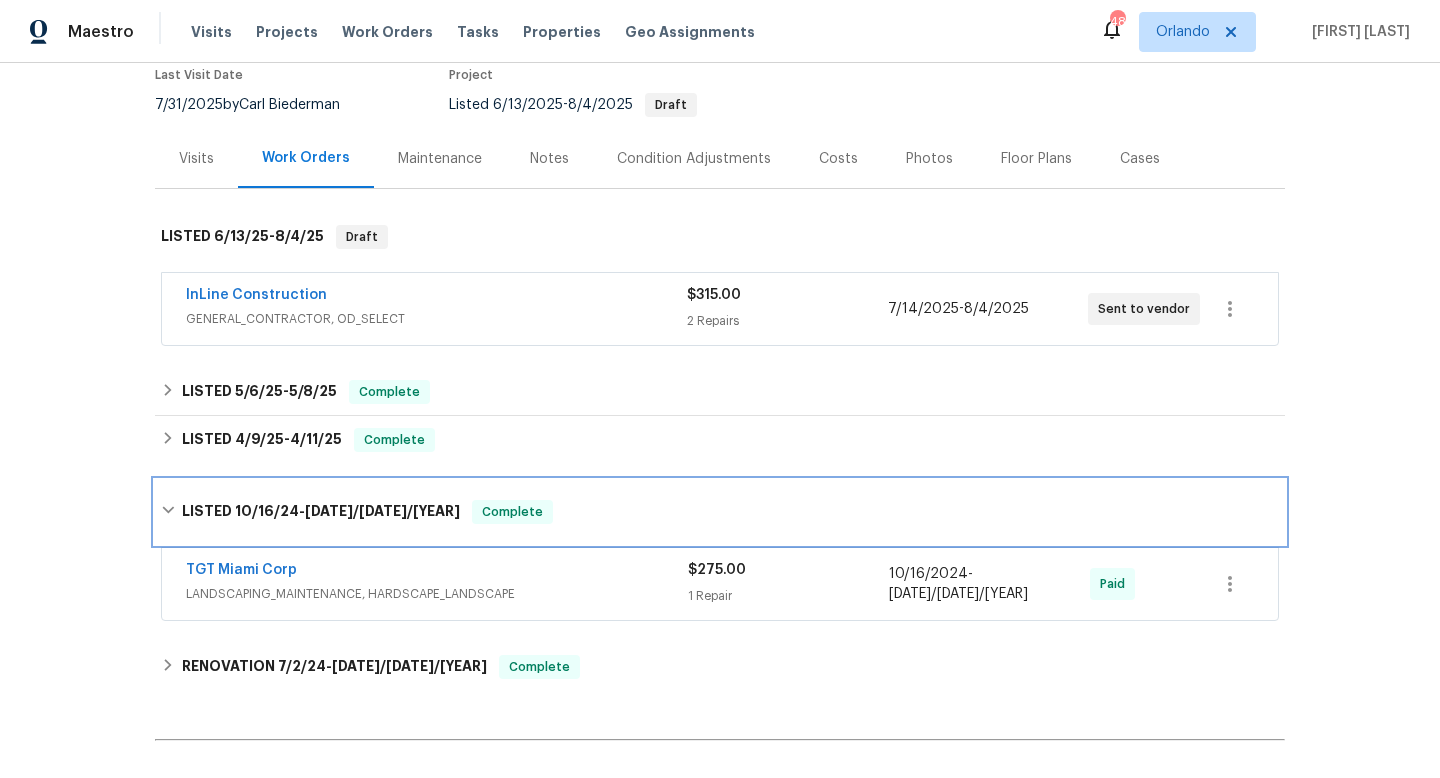 scroll, scrollTop: 315, scrollLeft: 0, axis: vertical 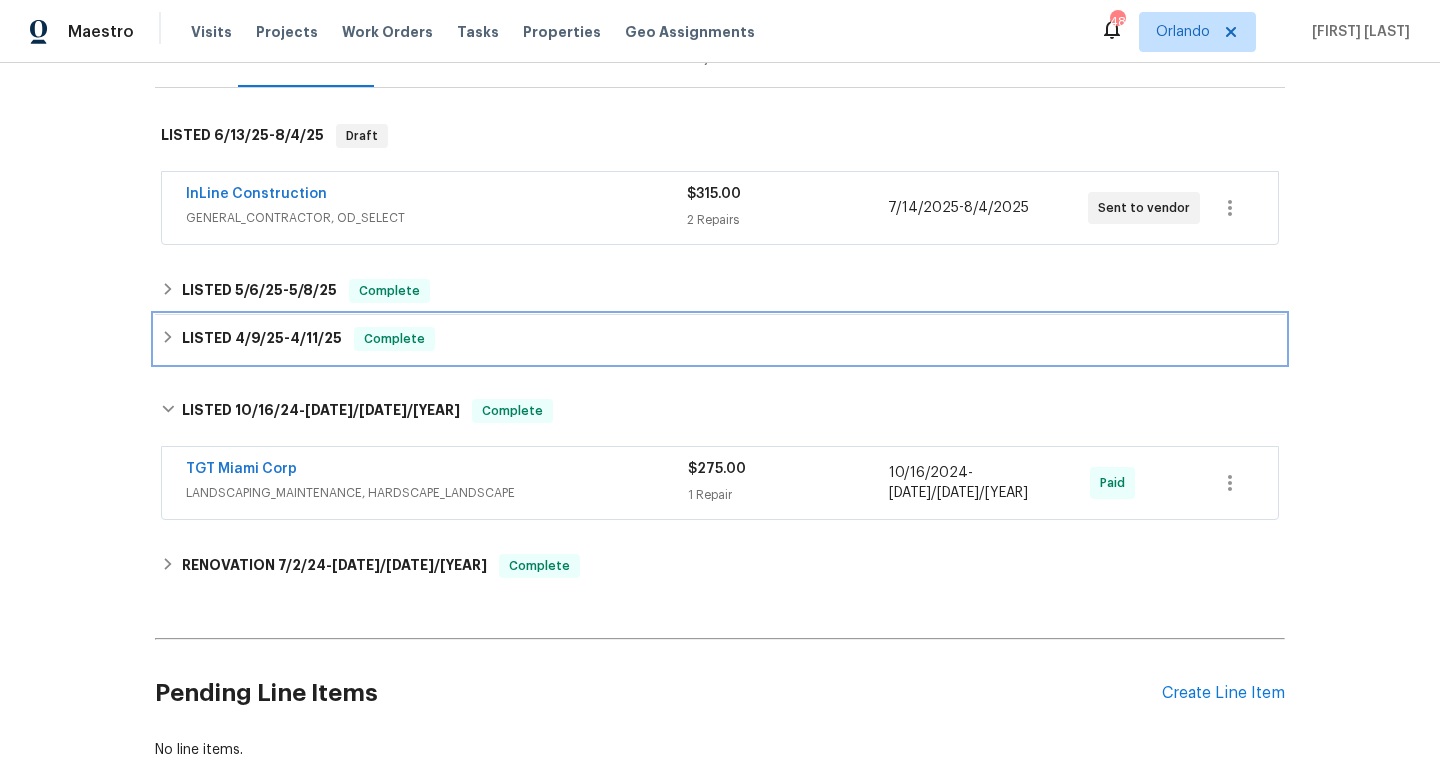 click on "LISTED   [DATE]/[DATE]/[YEAR]  -  [DATE]/[DATE]/[YEAR]" at bounding box center [262, 339] 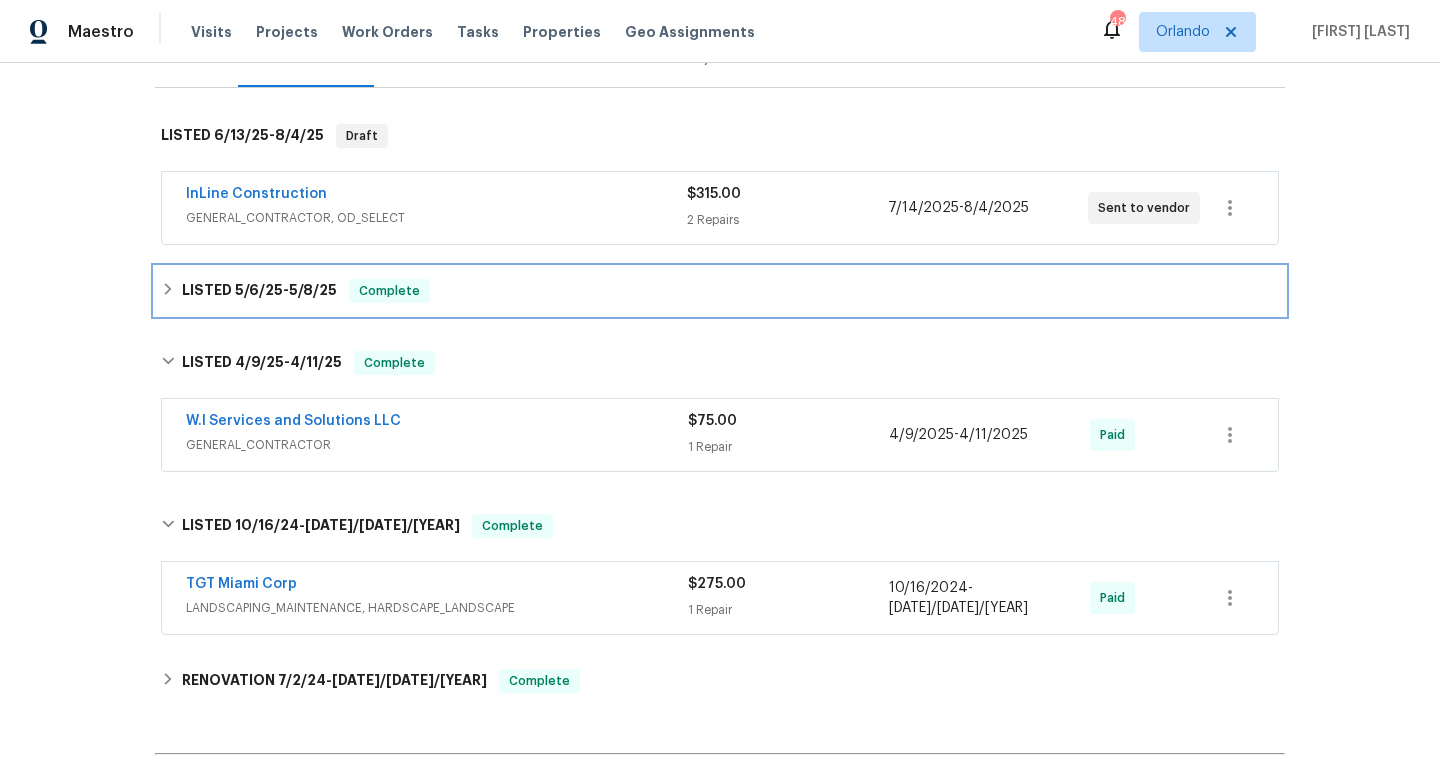 click on "5/6/25" at bounding box center [259, 290] 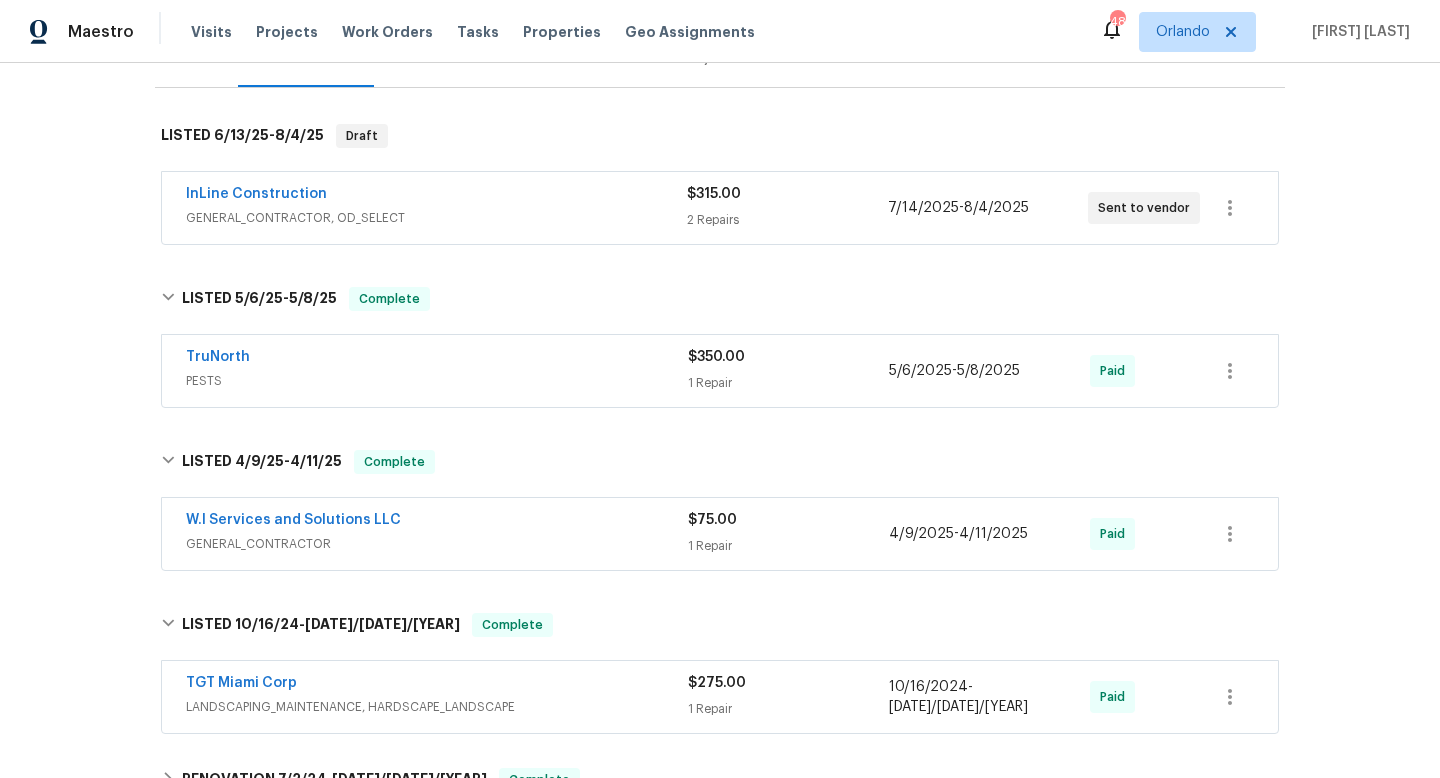 click on "GENERAL_CONTRACTOR, OD_SELECT" at bounding box center [436, 218] 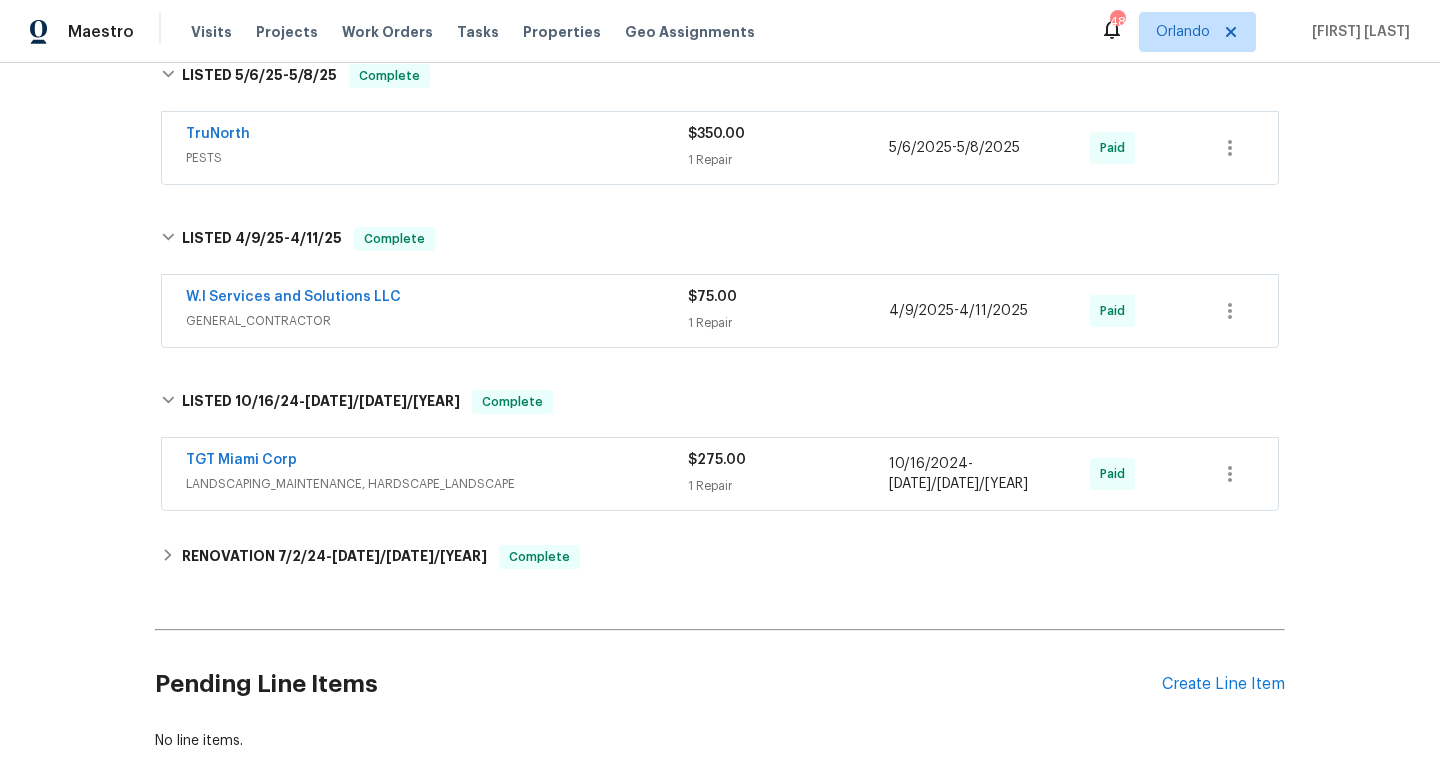 scroll, scrollTop: 951, scrollLeft: 0, axis: vertical 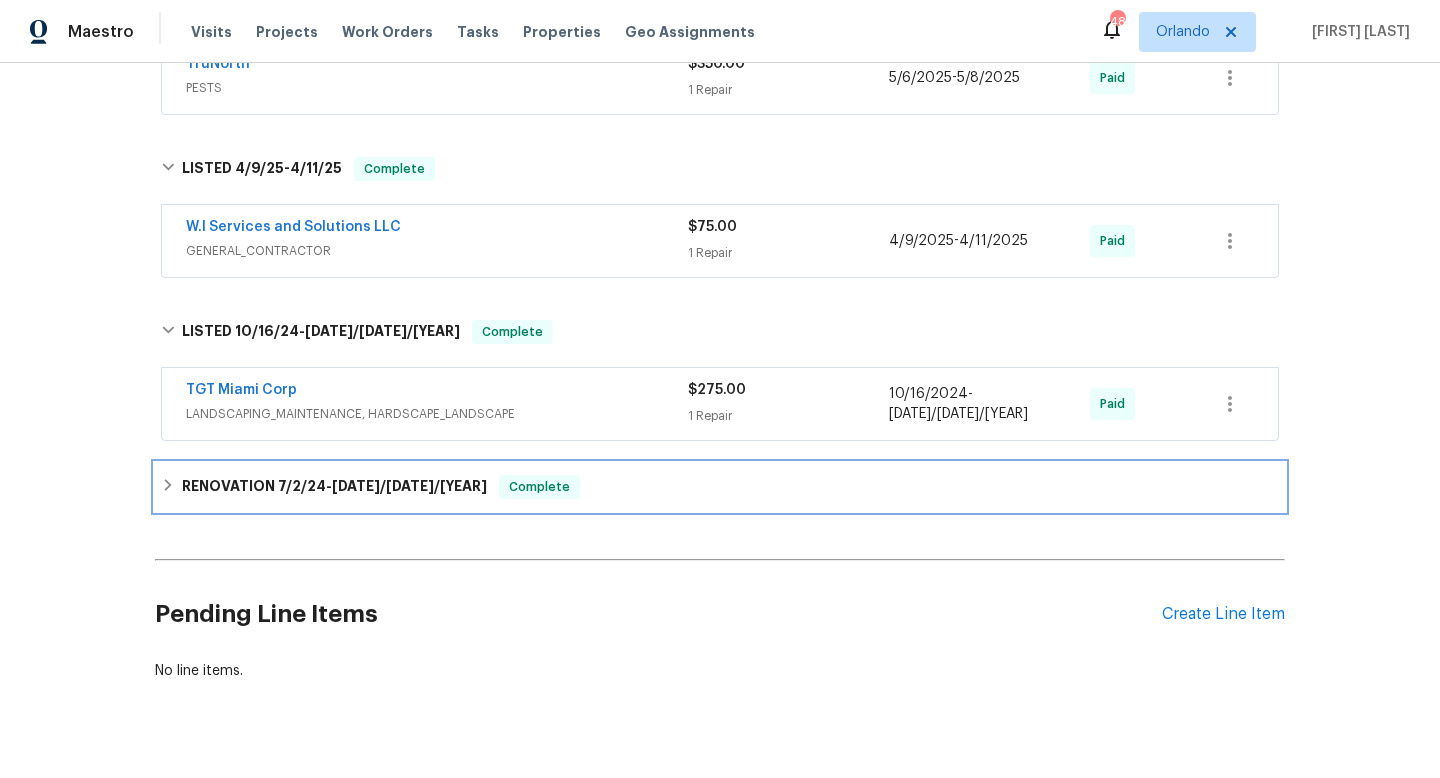 click on "RENOVATION   7/2/24  -  7/12/24" at bounding box center (334, 487) 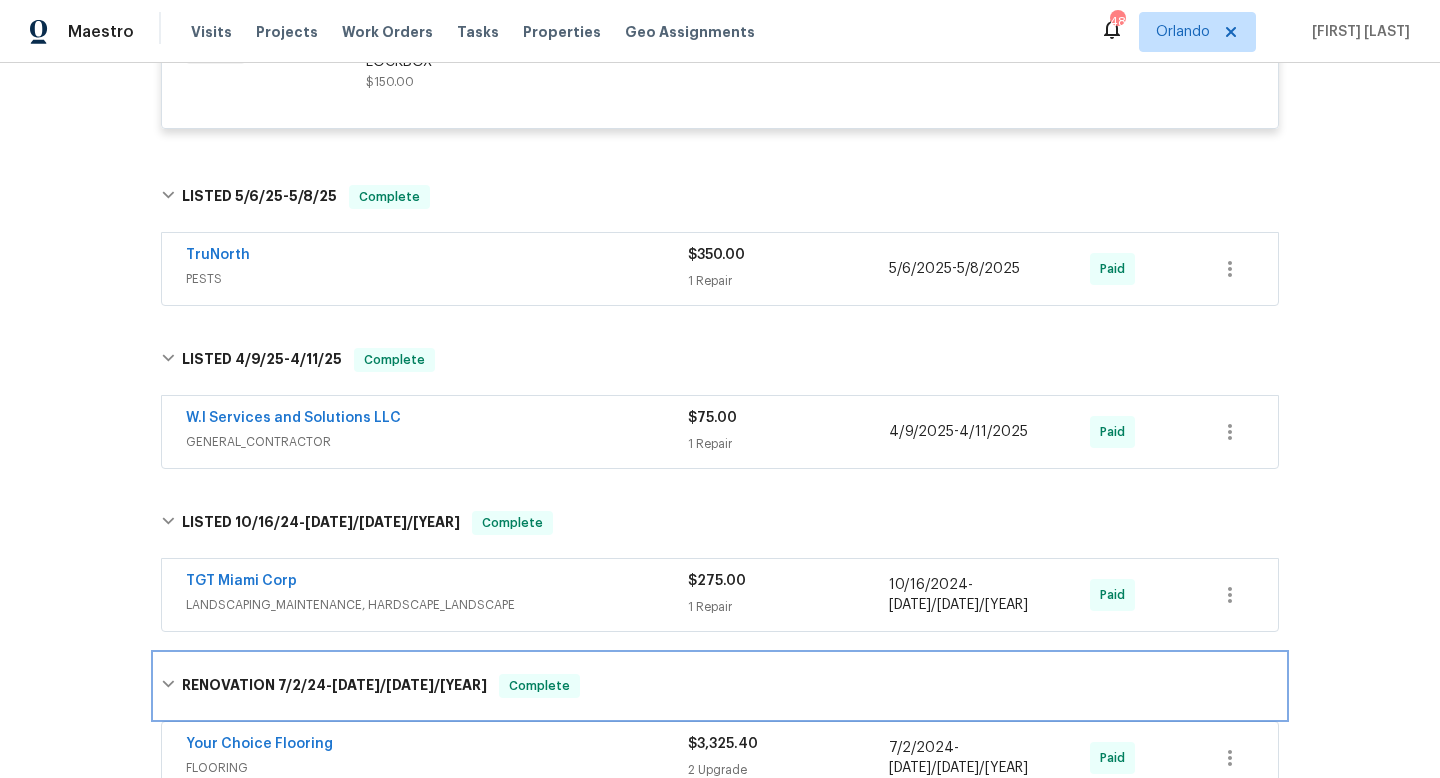 scroll, scrollTop: 367, scrollLeft: 0, axis: vertical 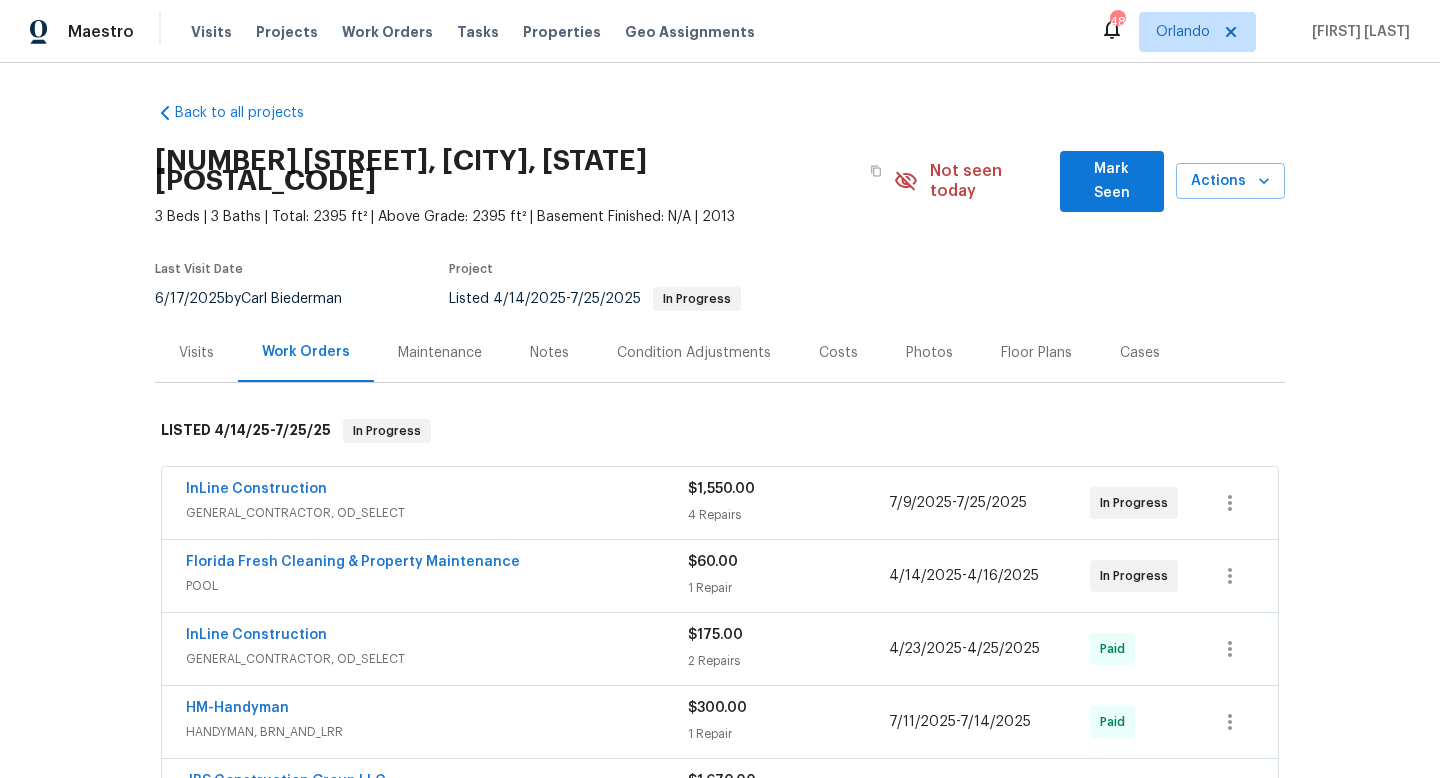 click on "GENERAL_CONTRACTOR, OD_SELECT" at bounding box center [437, 513] 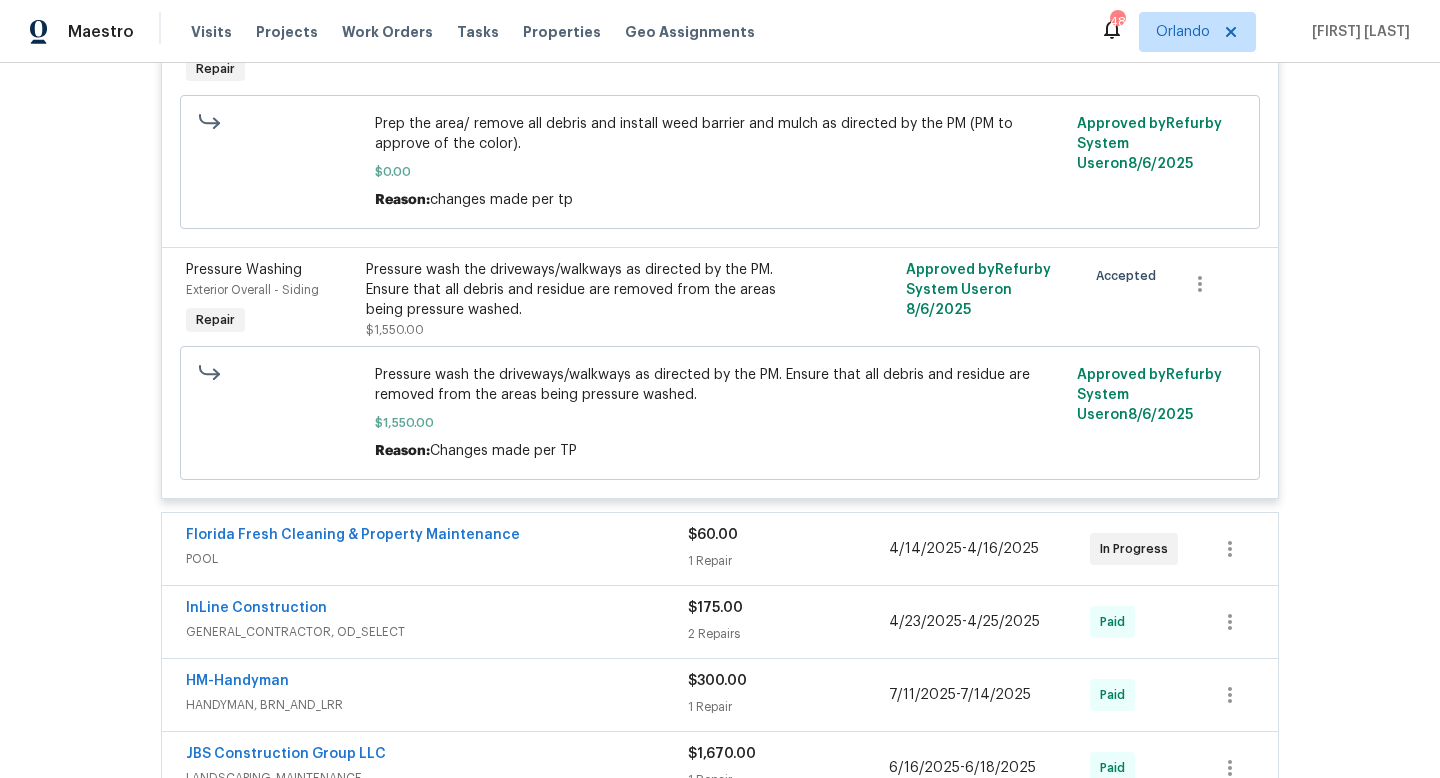 scroll, scrollTop: 1211, scrollLeft: 0, axis: vertical 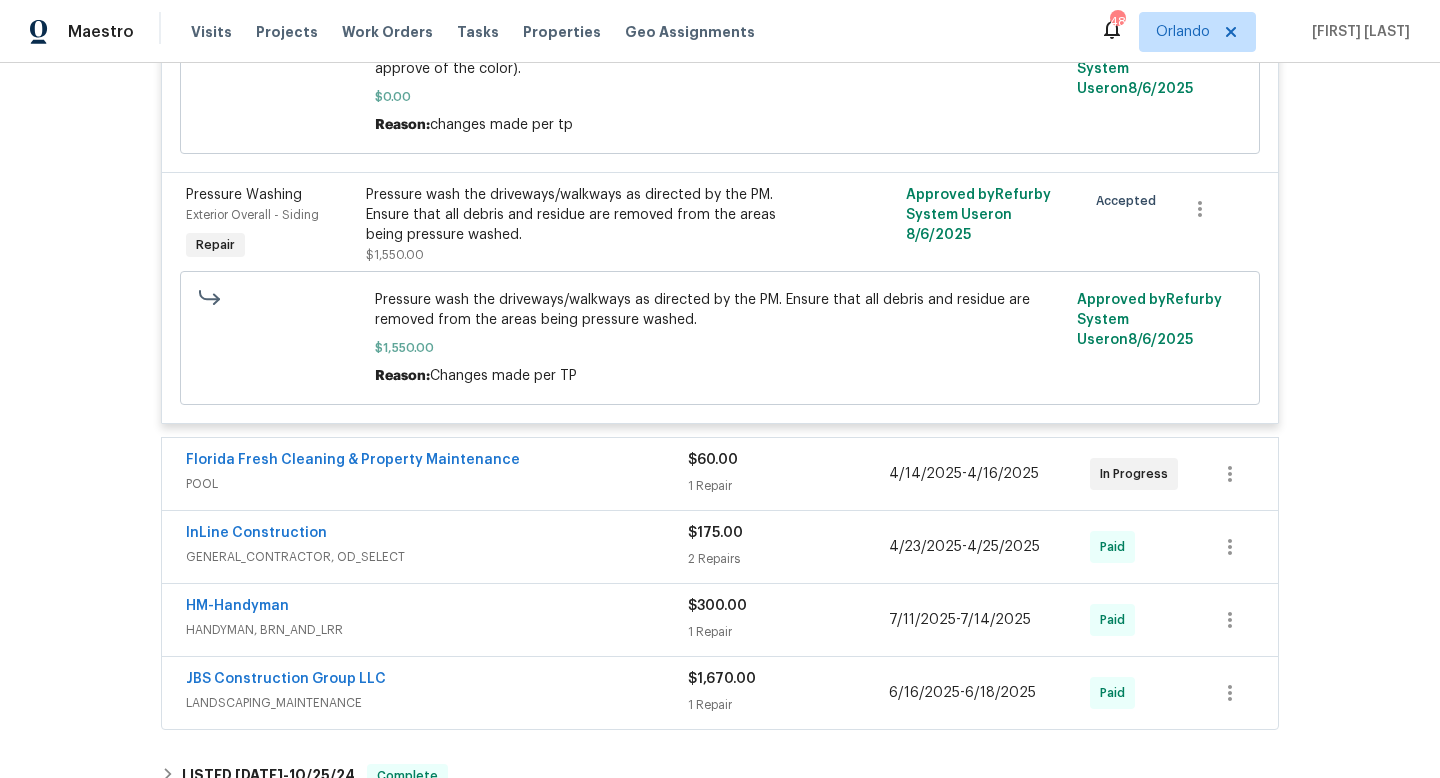 click on "JBS Construction Group LLC" at bounding box center [437, 681] 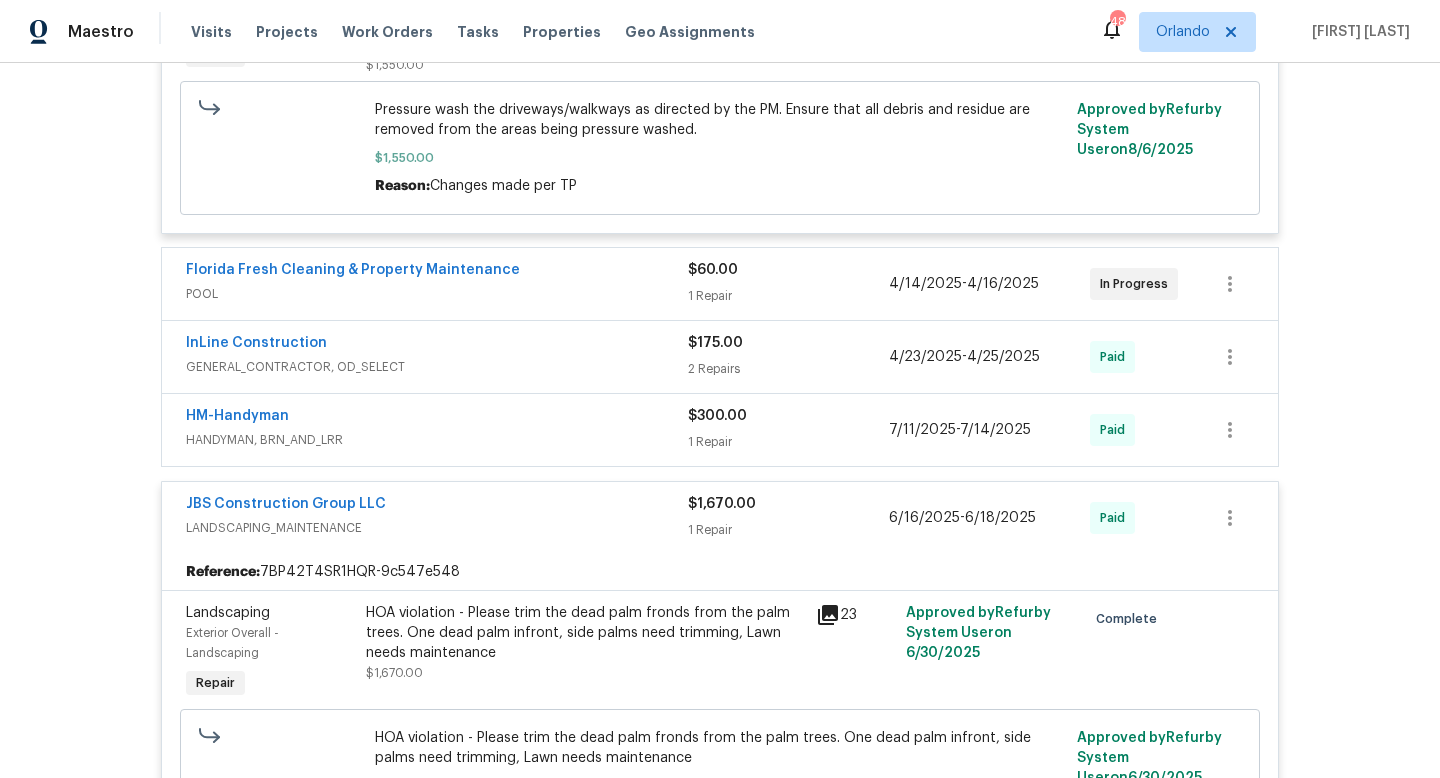 scroll, scrollTop: 1444, scrollLeft: 0, axis: vertical 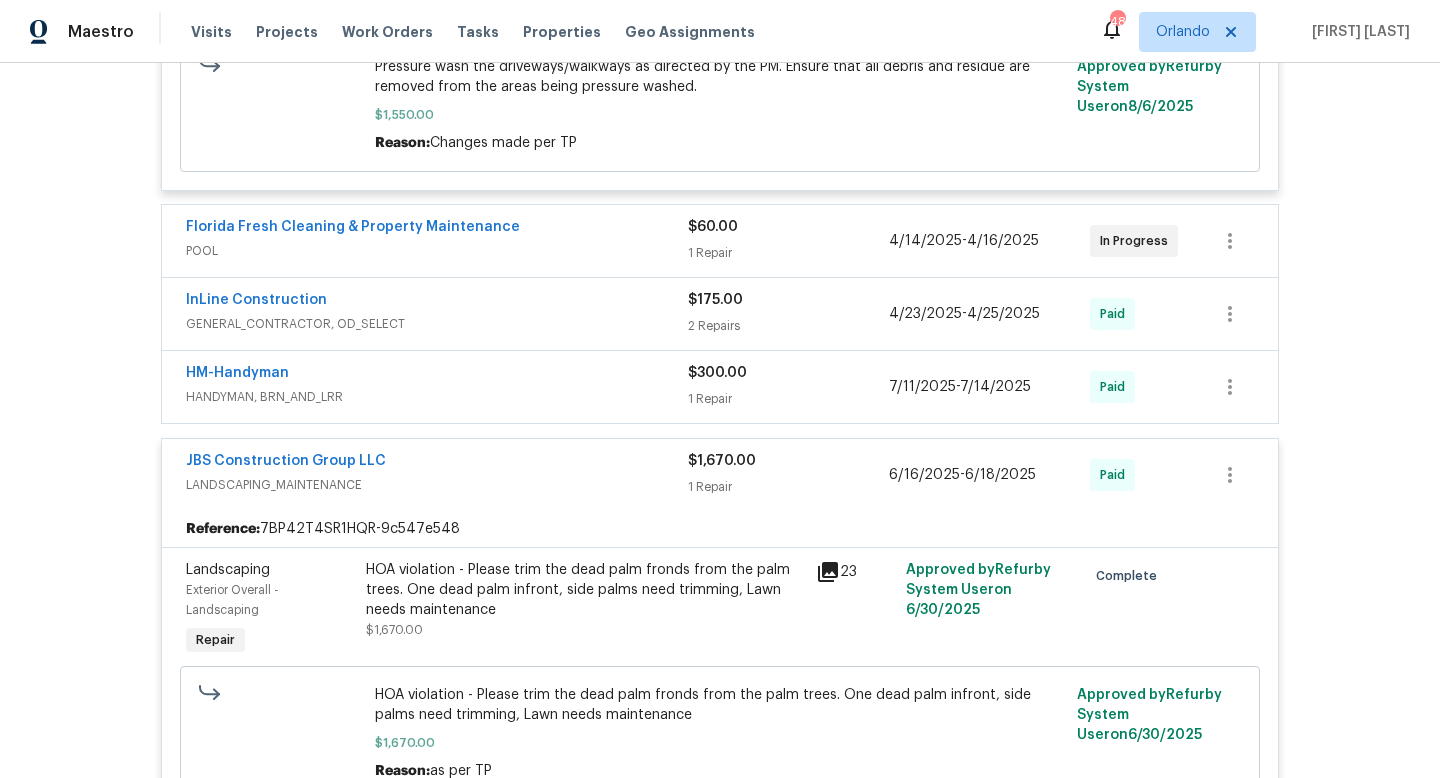 click on "HM-Handyman" at bounding box center [437, 375] 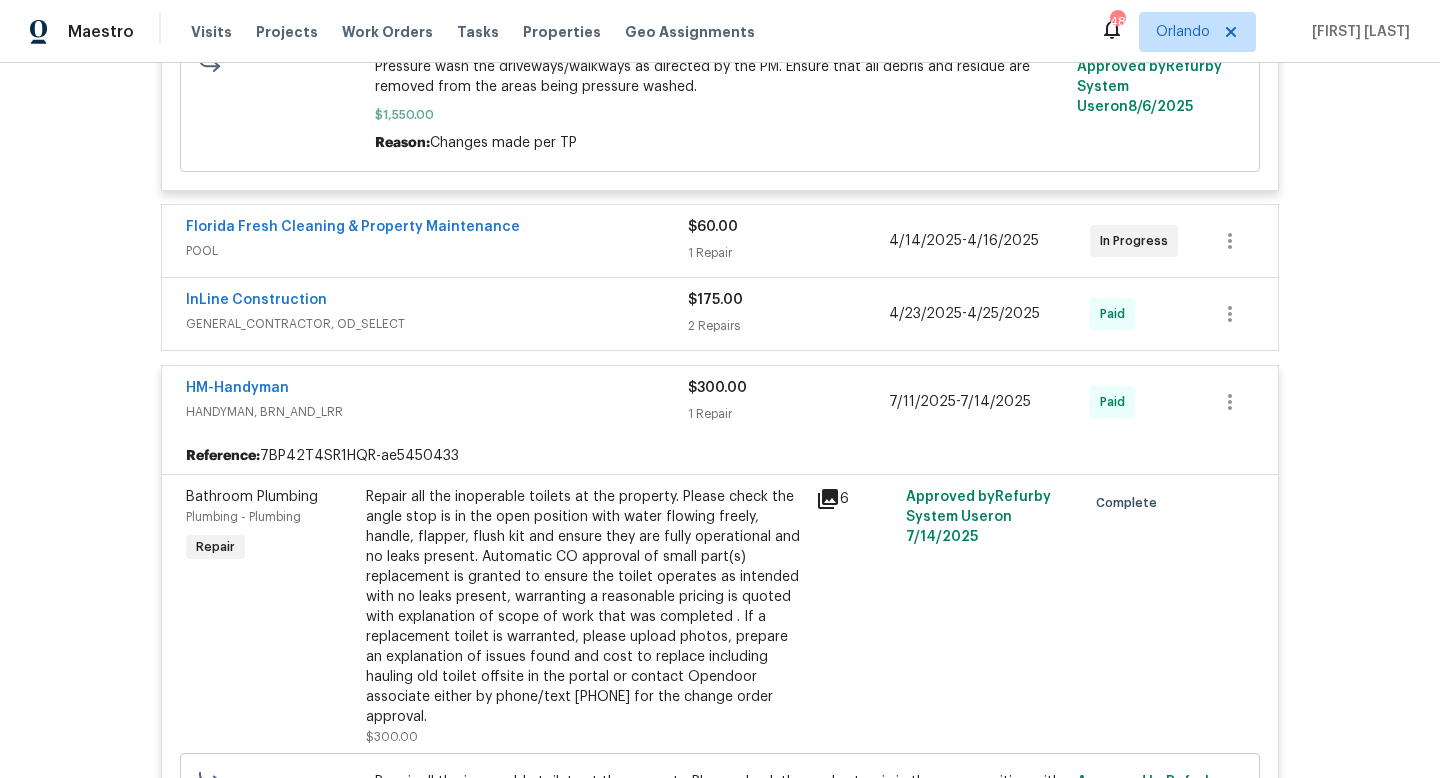 click on "GENERAL_CONTRACTOR, OD_SELECT" at bounding box center [437, 324] 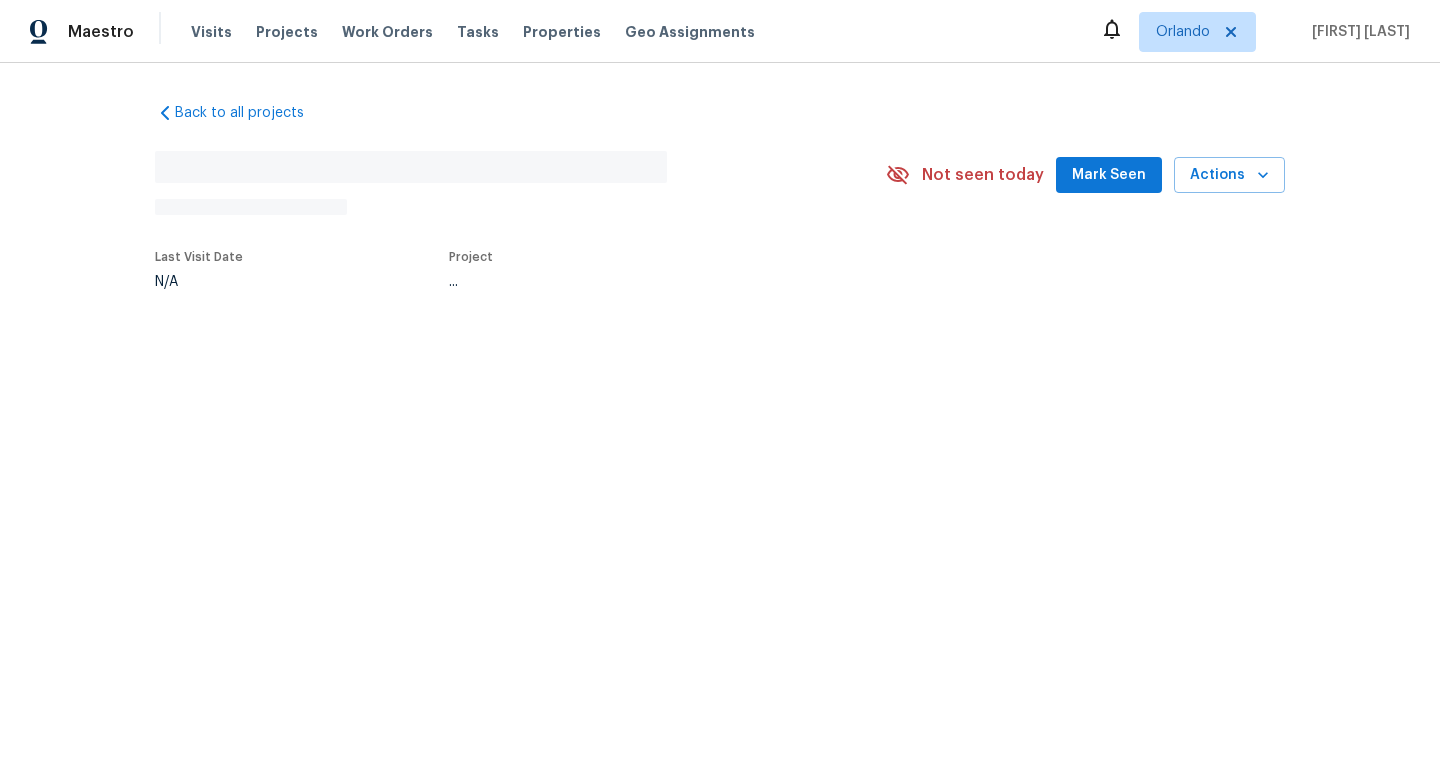 scroll, scrollTop: 0, scrollLeft: 0, axis: both 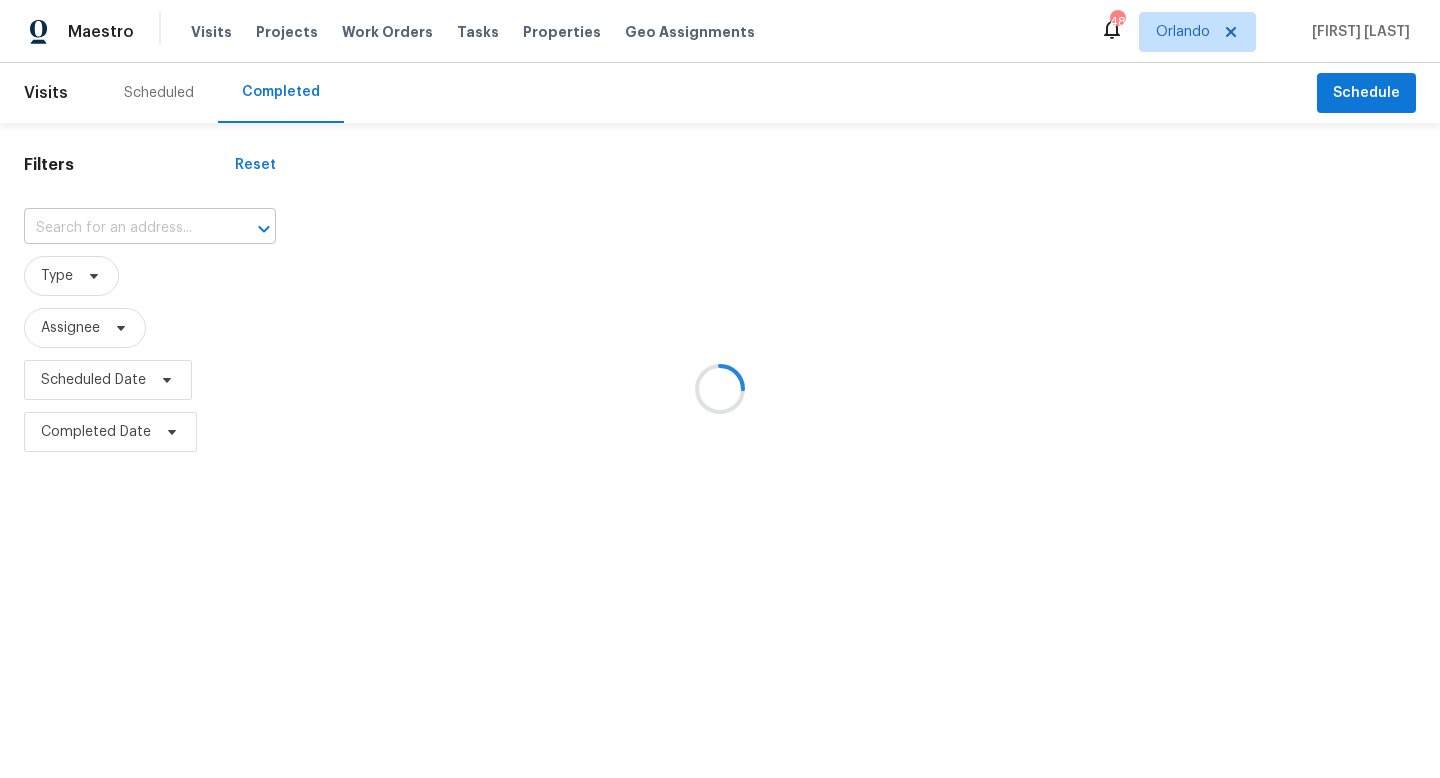 click at bounding box center [122, 228] 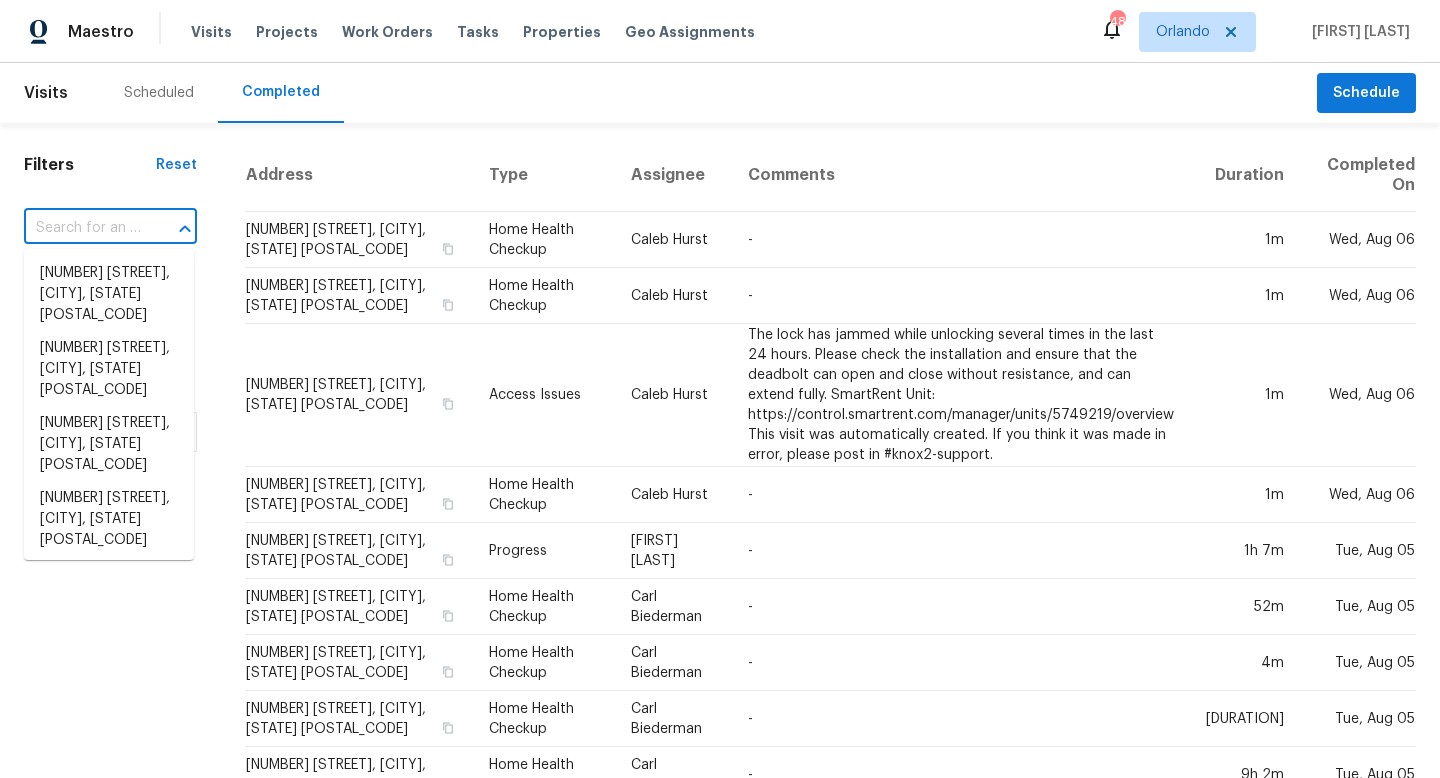 paste on "[NUMBER] [STREET]" 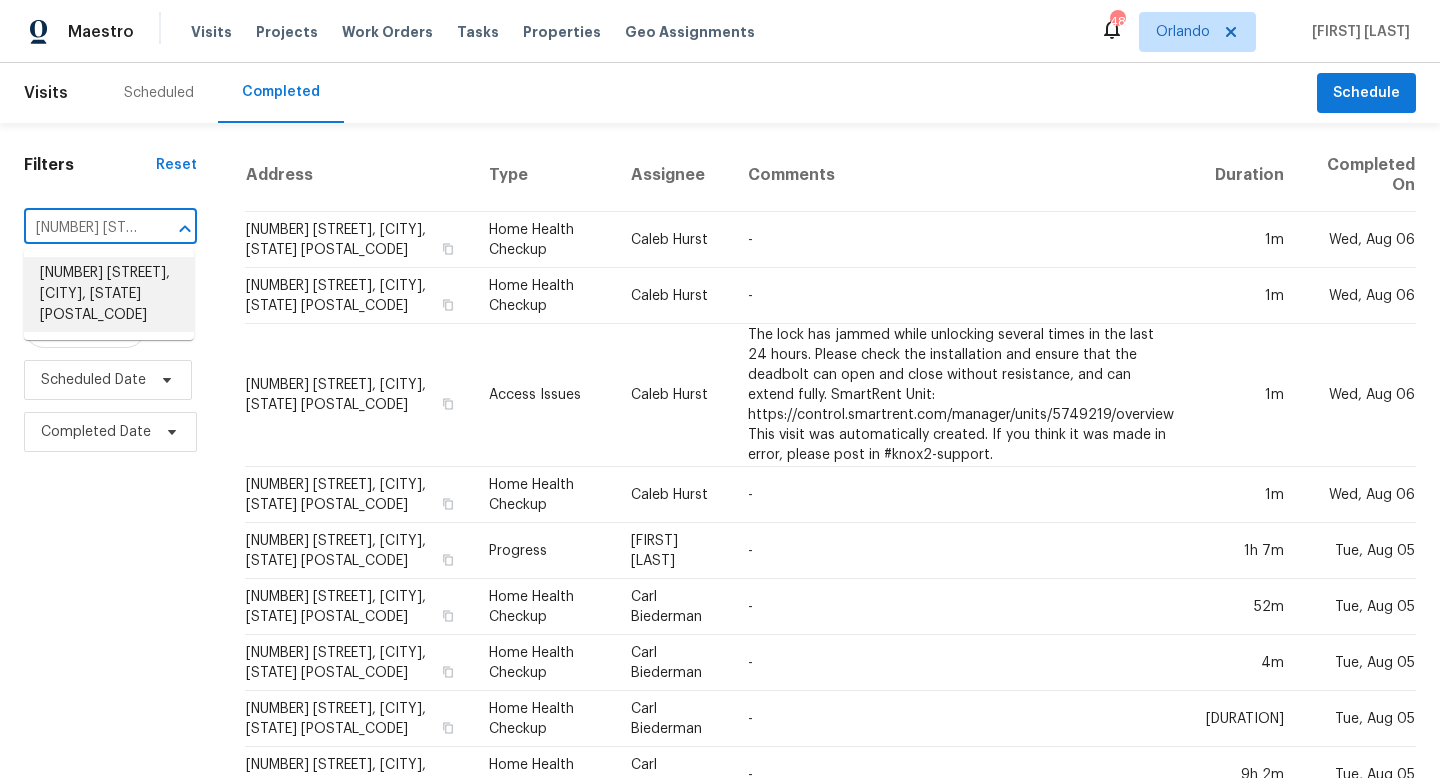 click on "[NUMBER] [STREET], [CITY], [STATE] [POSTAL_CODE]" at bounding box center (109, 294) 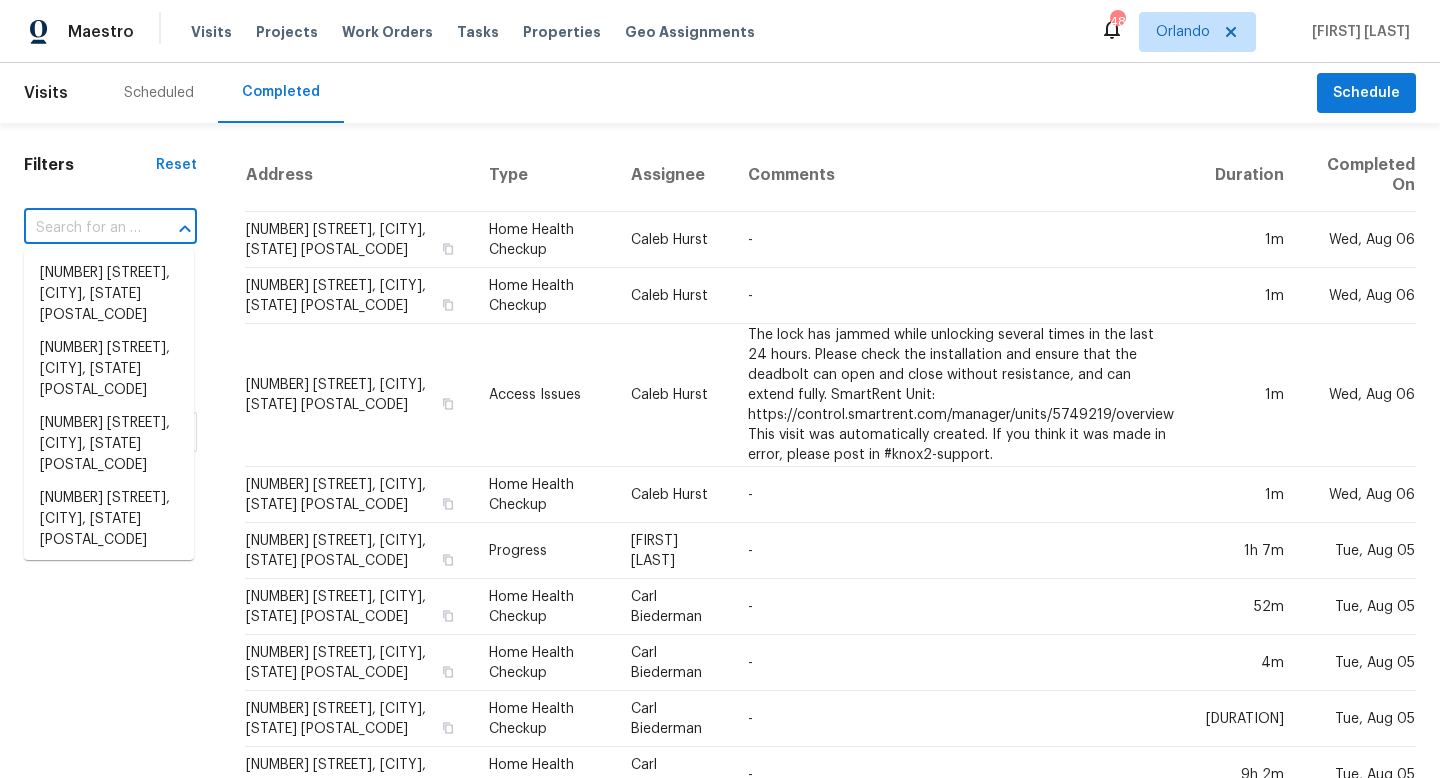 click at bounding box center [82, 228] 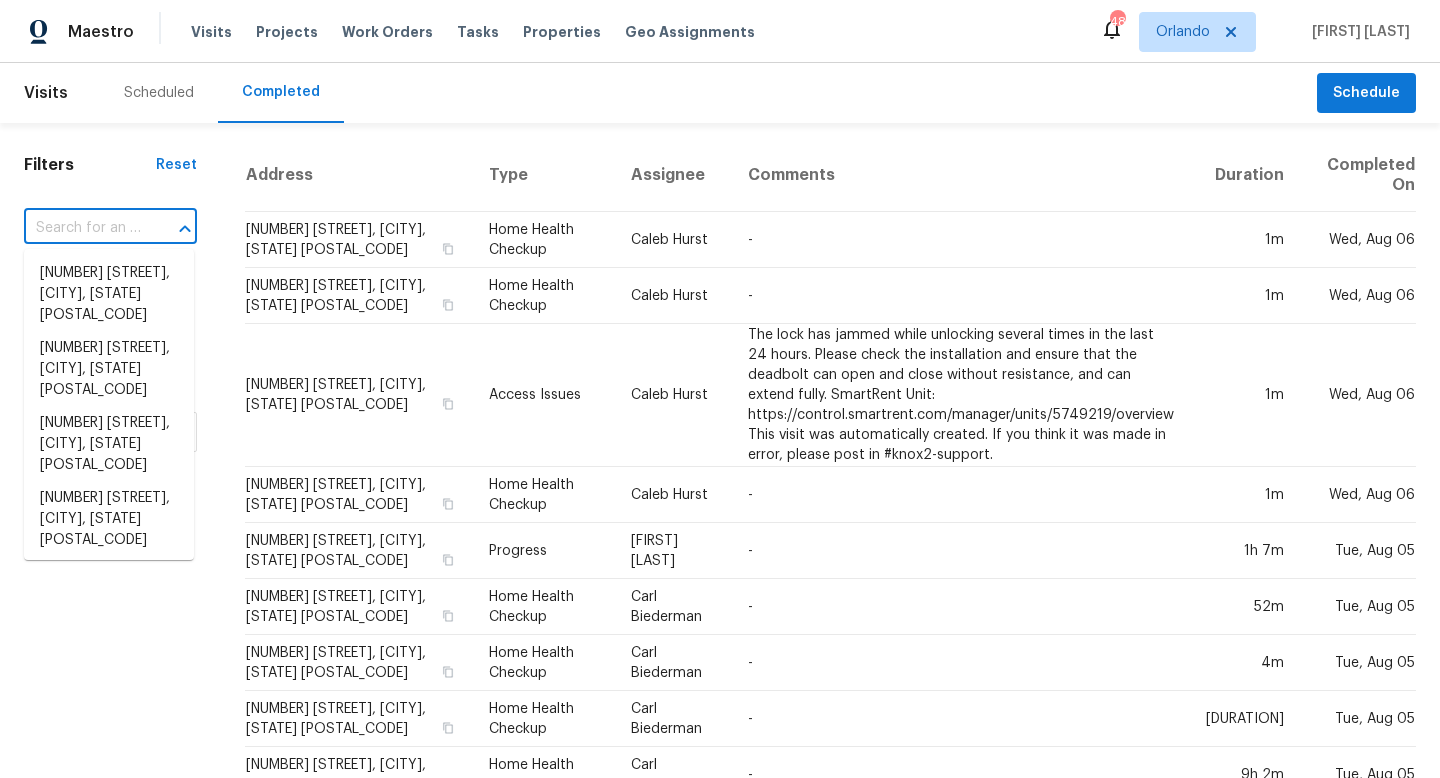 paste on "[NUMBER] [STREET]" 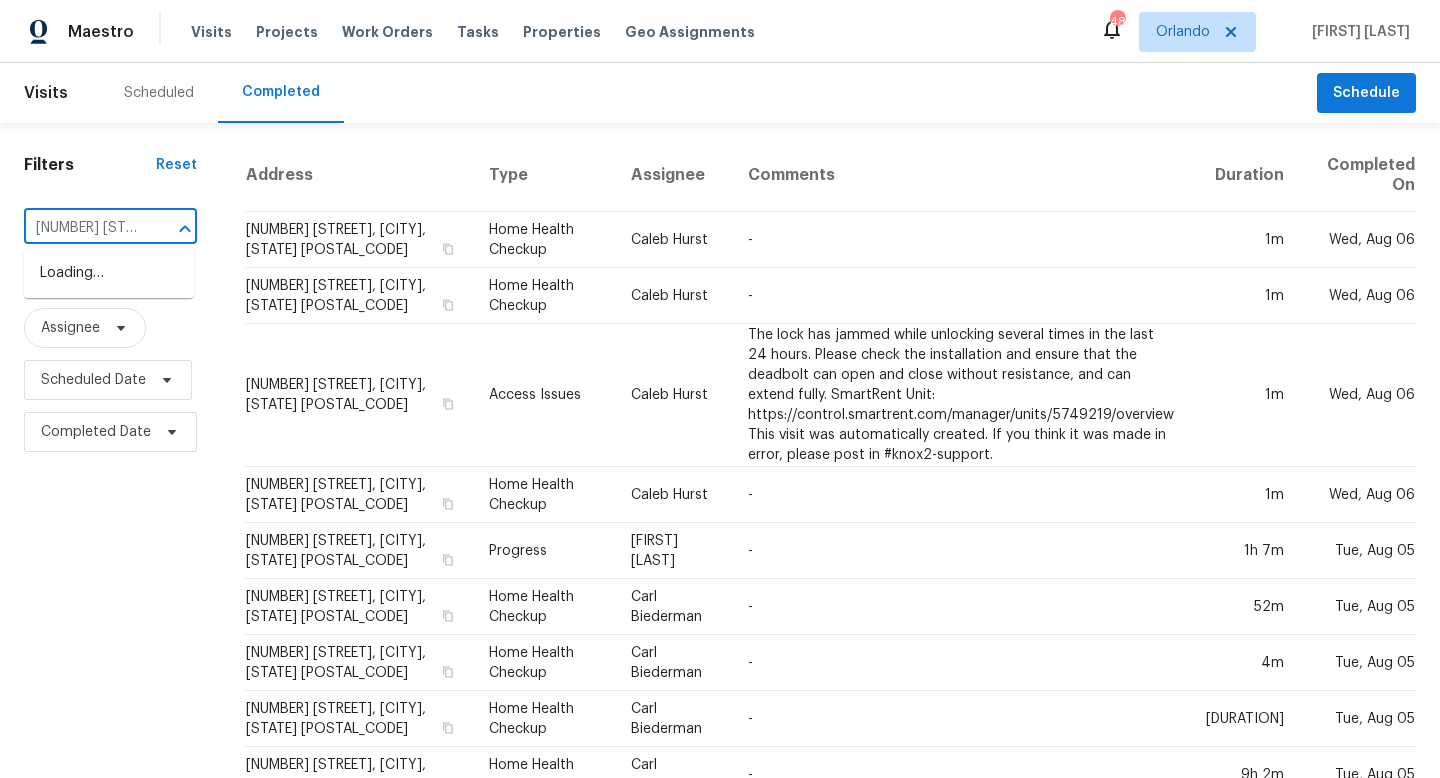 scroll, scrollTop: 0, scrollLeft: 5, axis: horizontal 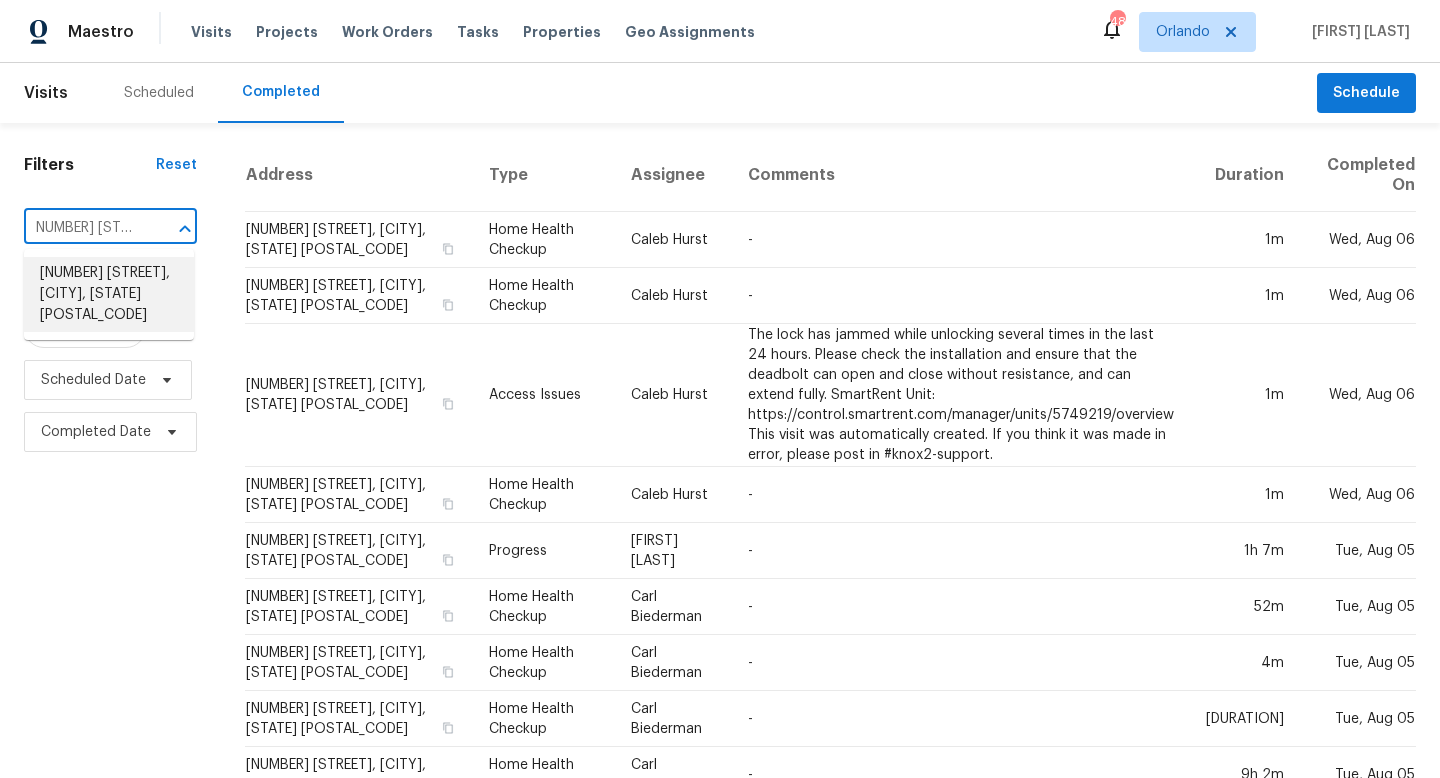 click on "[NUMBER] [STREET], [CITY], [STATE] [POSTAL_CODE]" at bounding box center (109, 294) 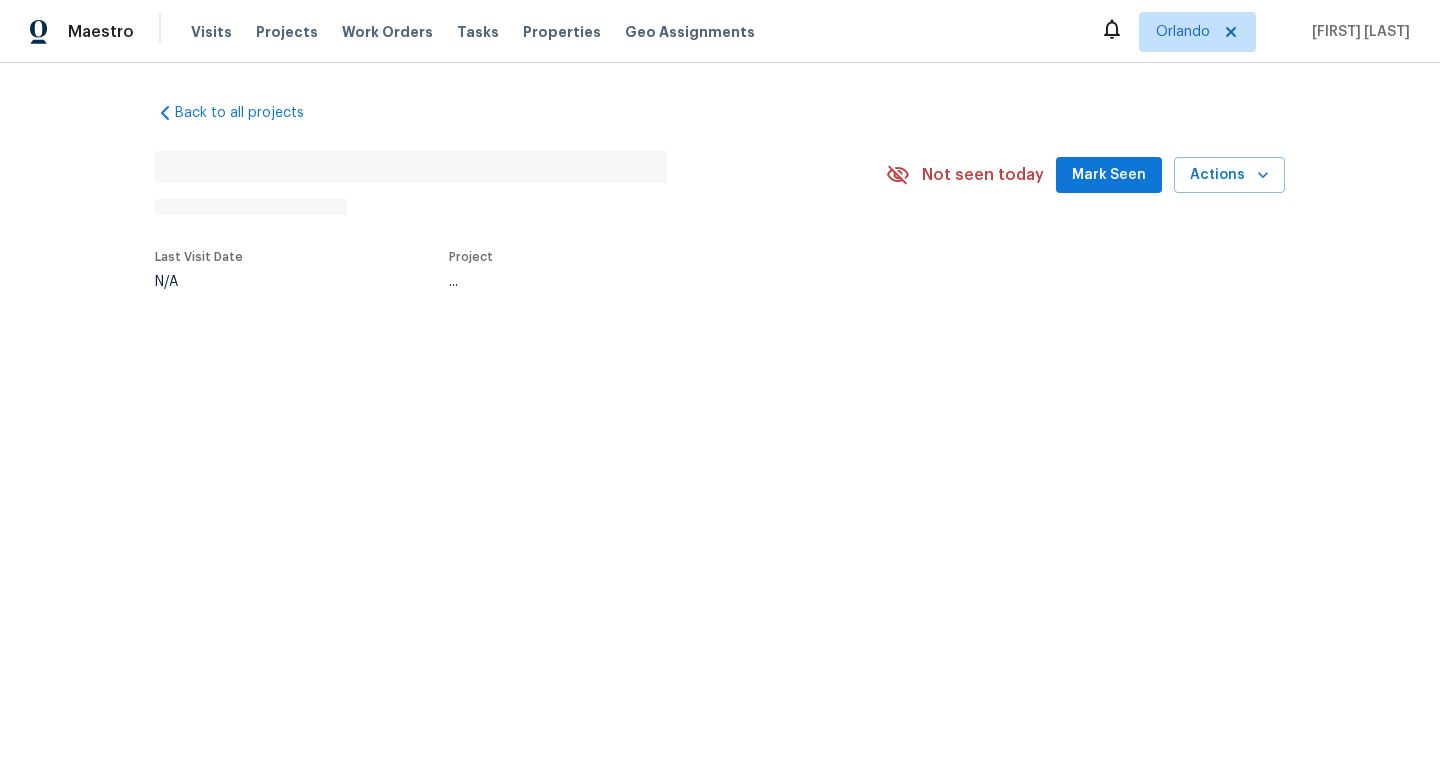 scroll, scrollTop: 0, scrollLeft: 0, axis: both 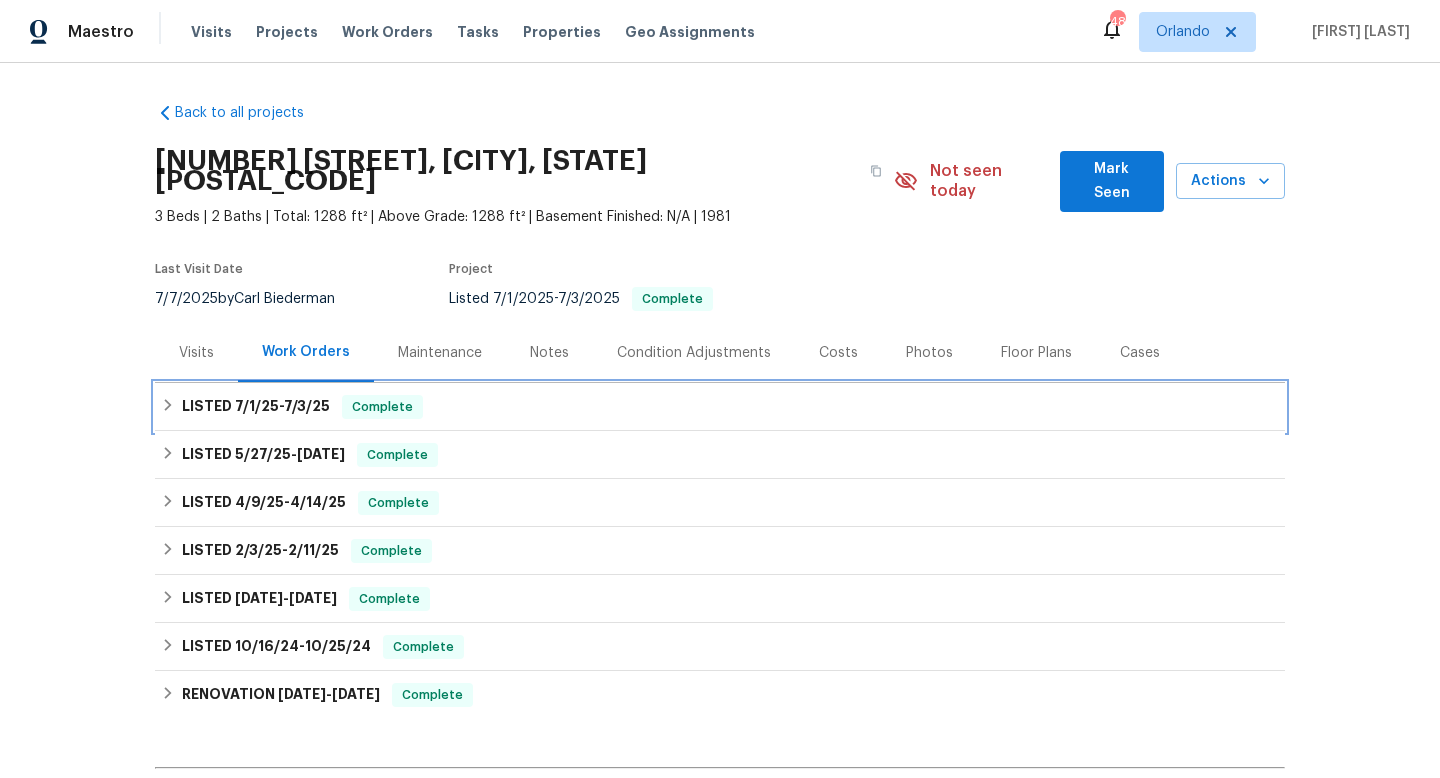 click on "LISTED   [DATE]  -  [DATE]" at bounding box center [256, 407] 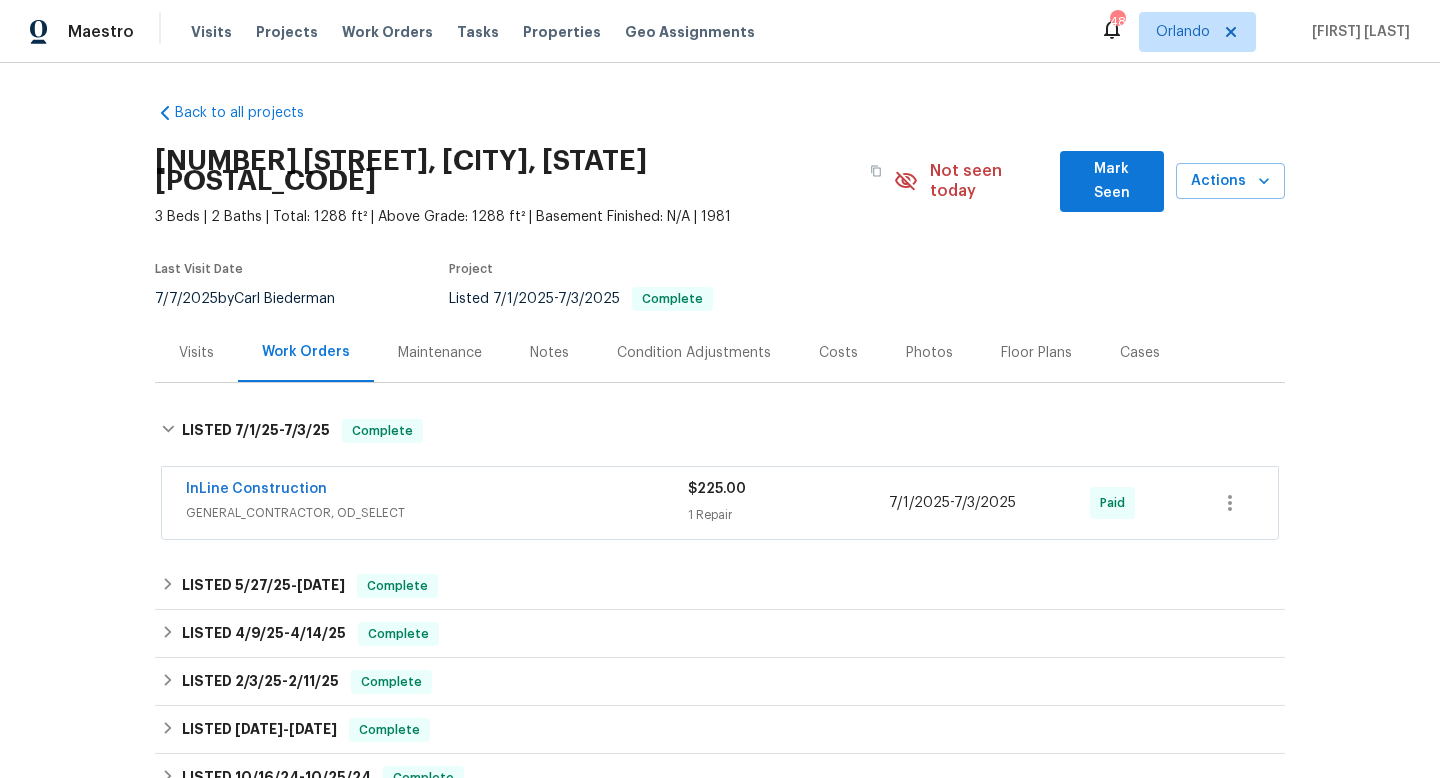 click on "InLine Construction" at bounding box center [437, 491] 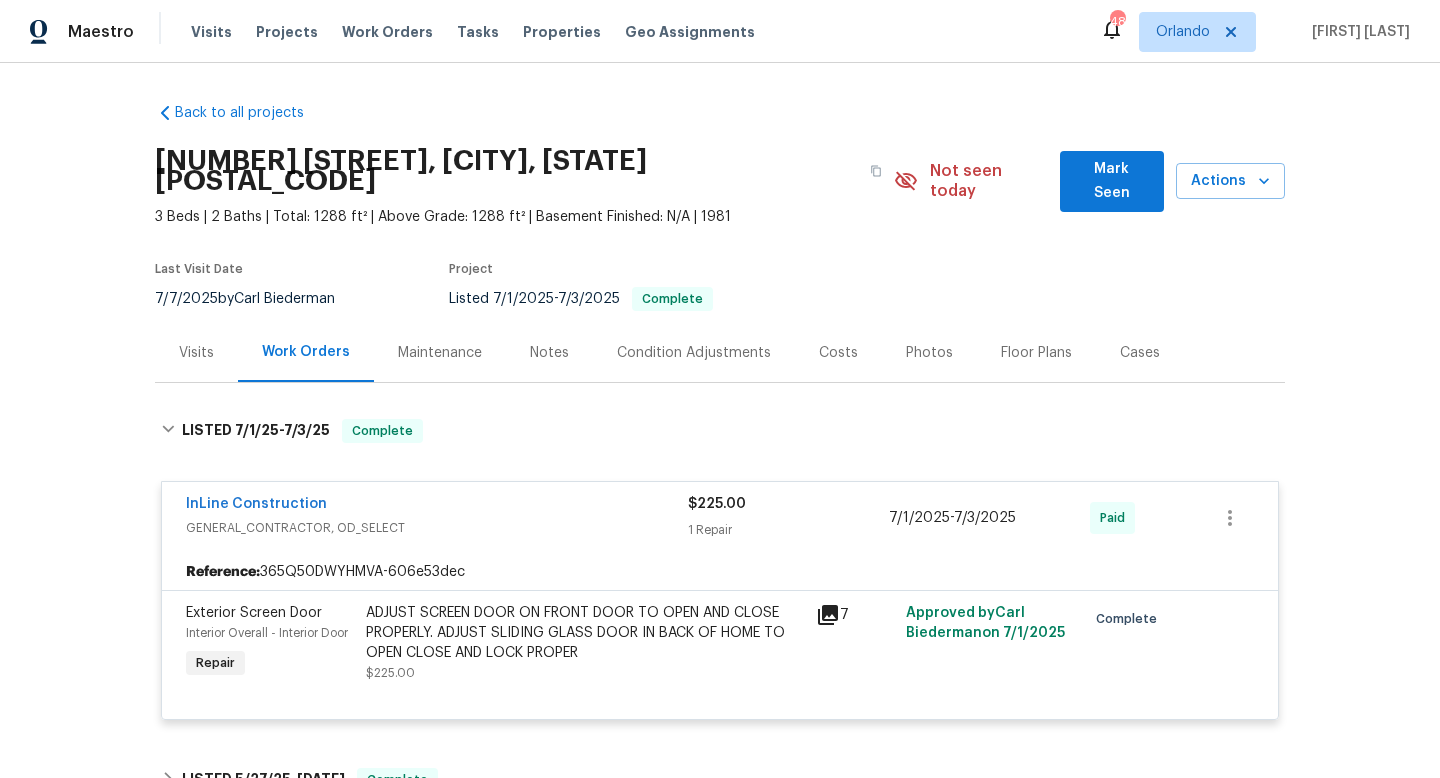 click on "InLine Construction" at bounding box center [437, 506] 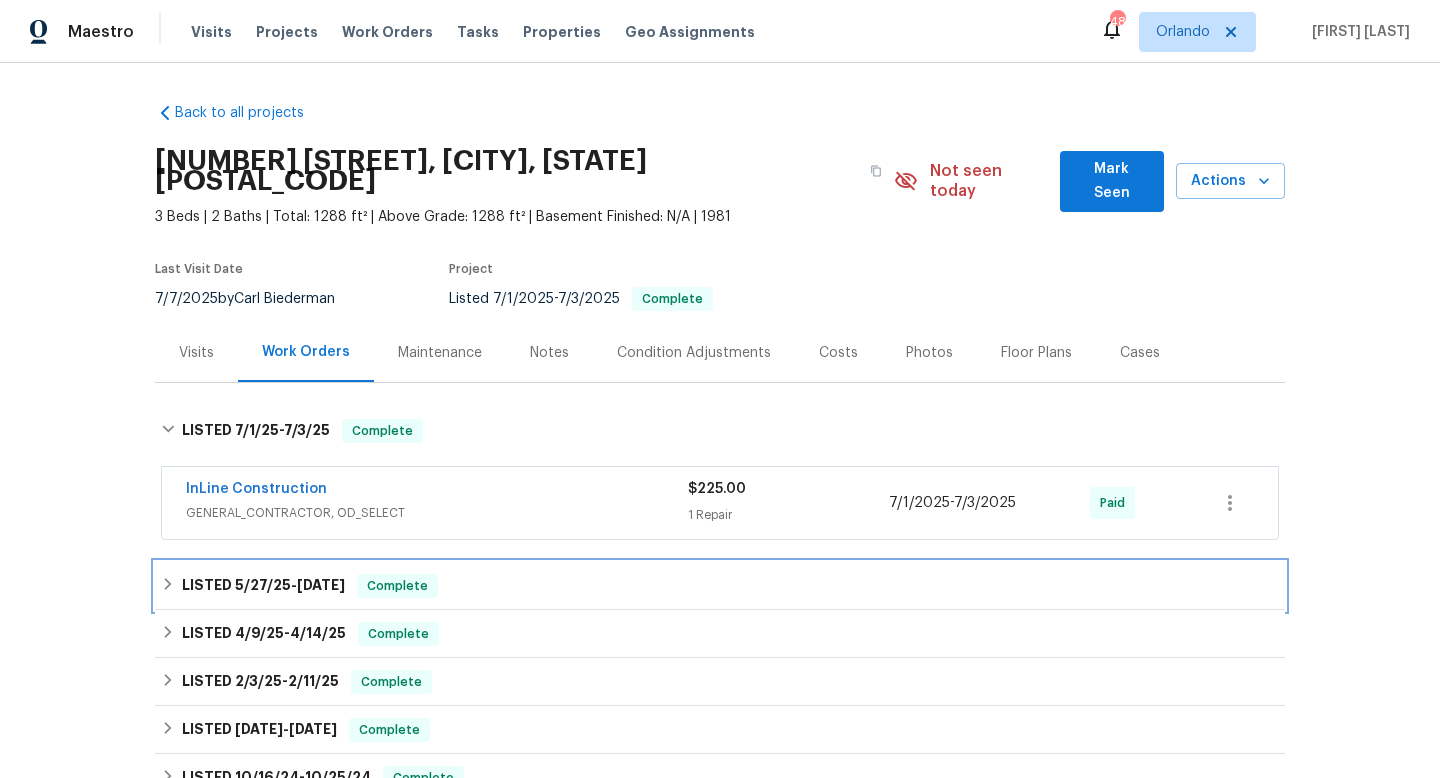 click on "LISTED   [DATE]  -  [DATE] Complete" at bounding box center (720, 586) 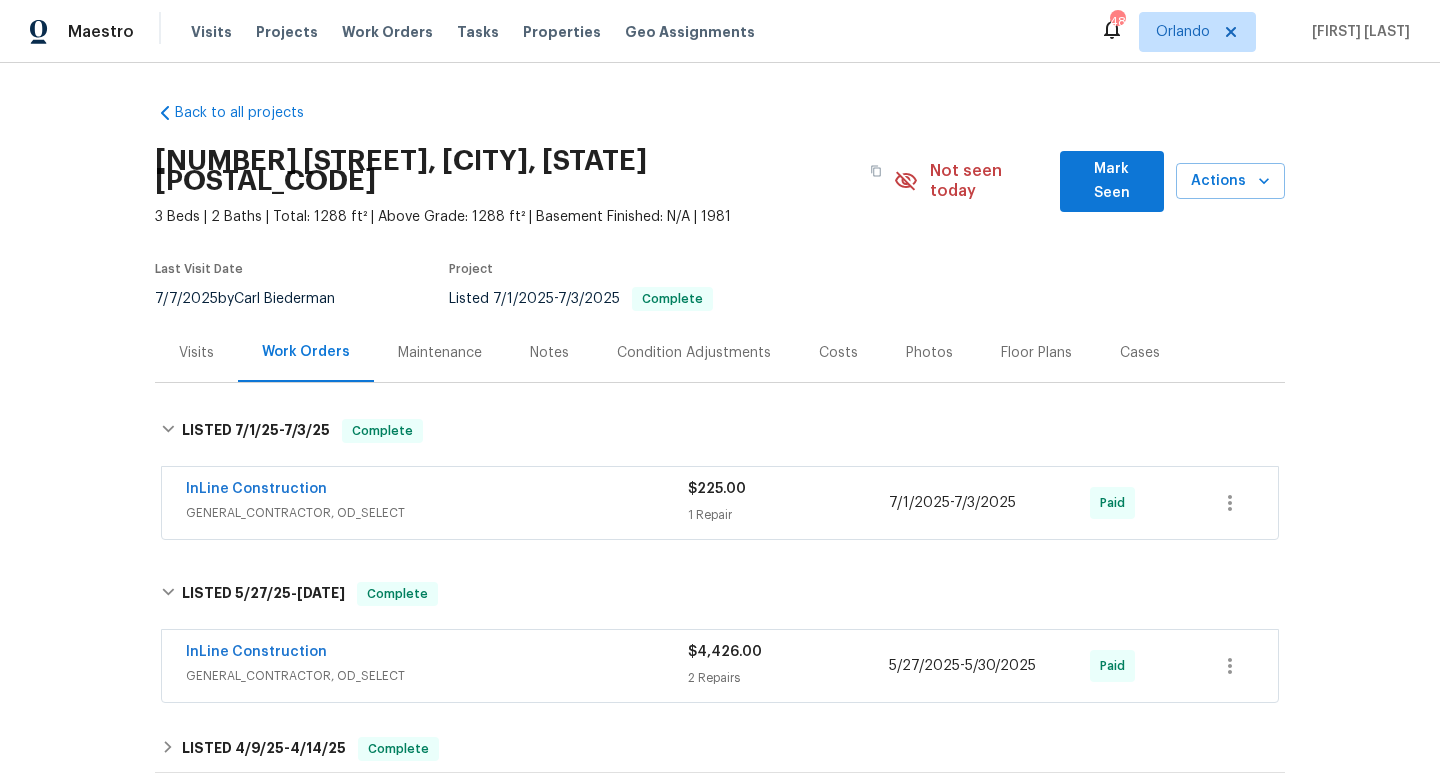 click on "InLine Construction" at bounding box center [437, 654] 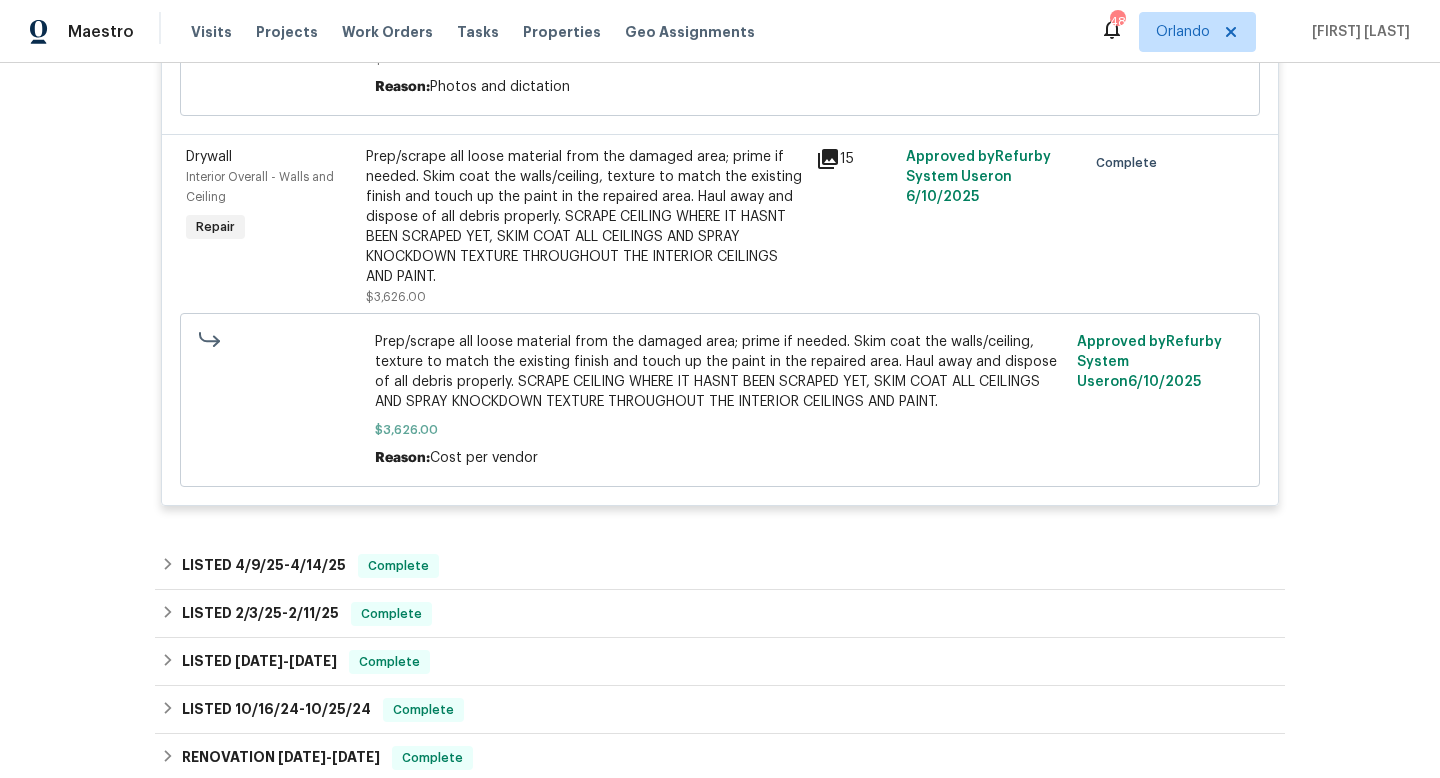 scroll, scrollTop: 981, scrollLeft: 0, axis: vertical 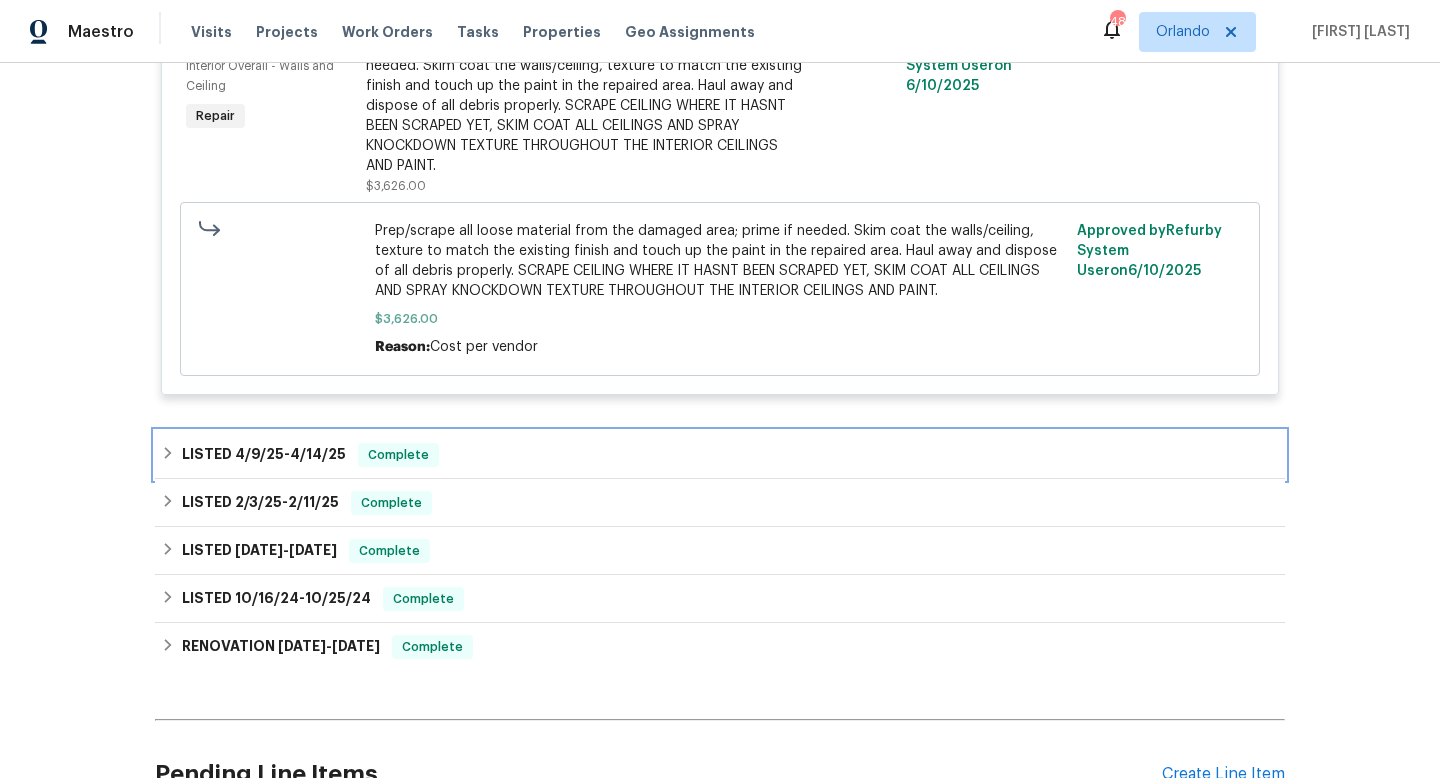 click on "4/9/25" at bounding box center (259, 454) 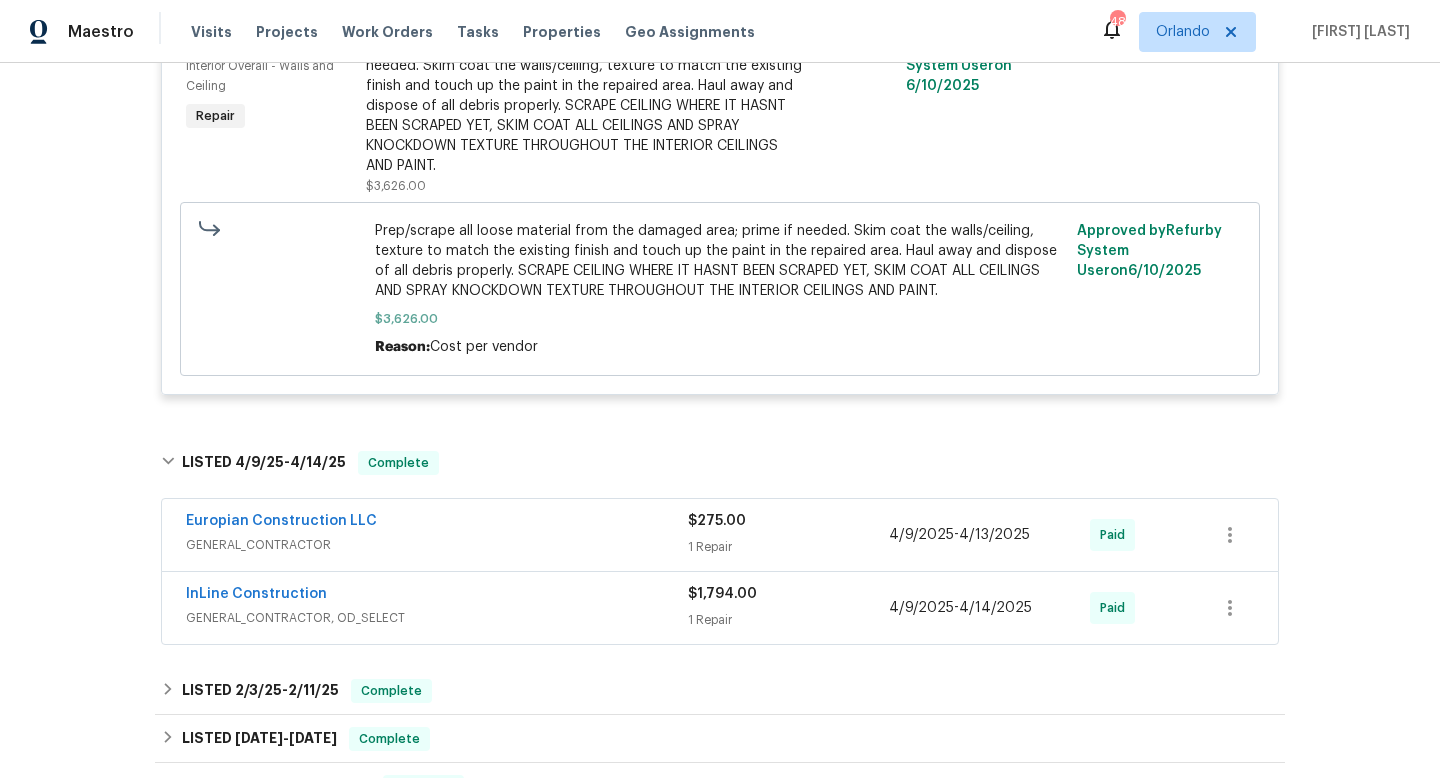 click on "InLine Construction" at bounding box center (437, 596) 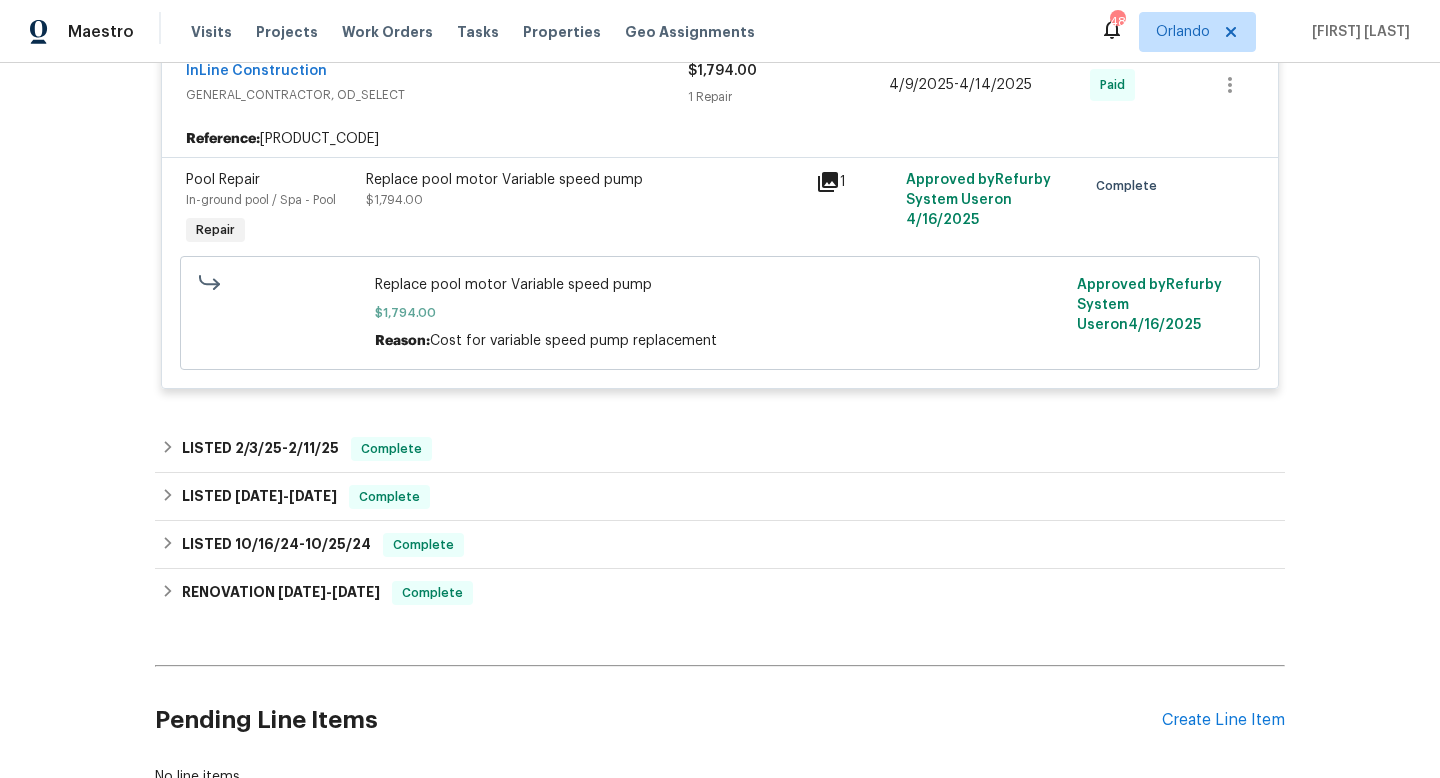 scroll, scrollTop: 1592, scrollLeft: 0, axis: vertical 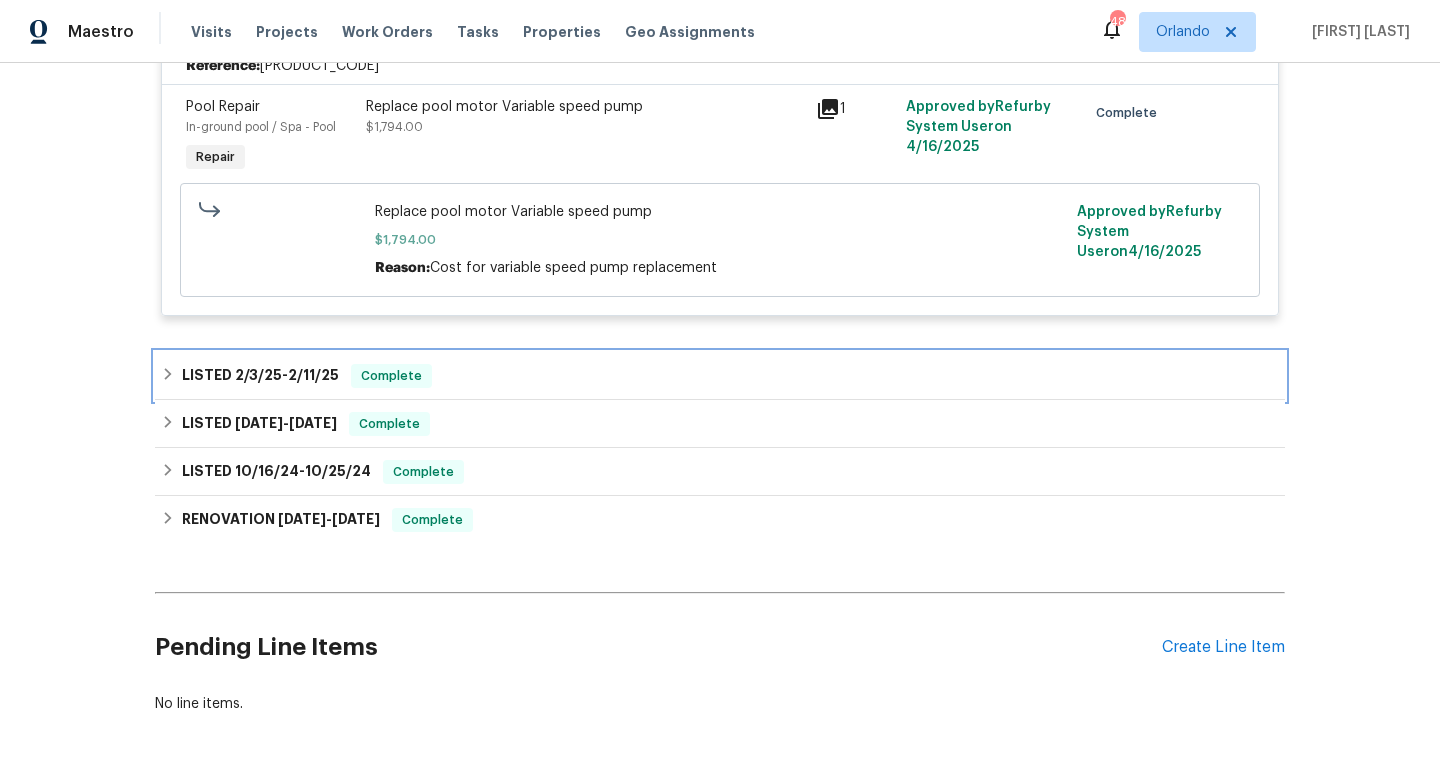 click on "LISTED   2/3/25  -  2/11/25" at bounding box center (260, 376) 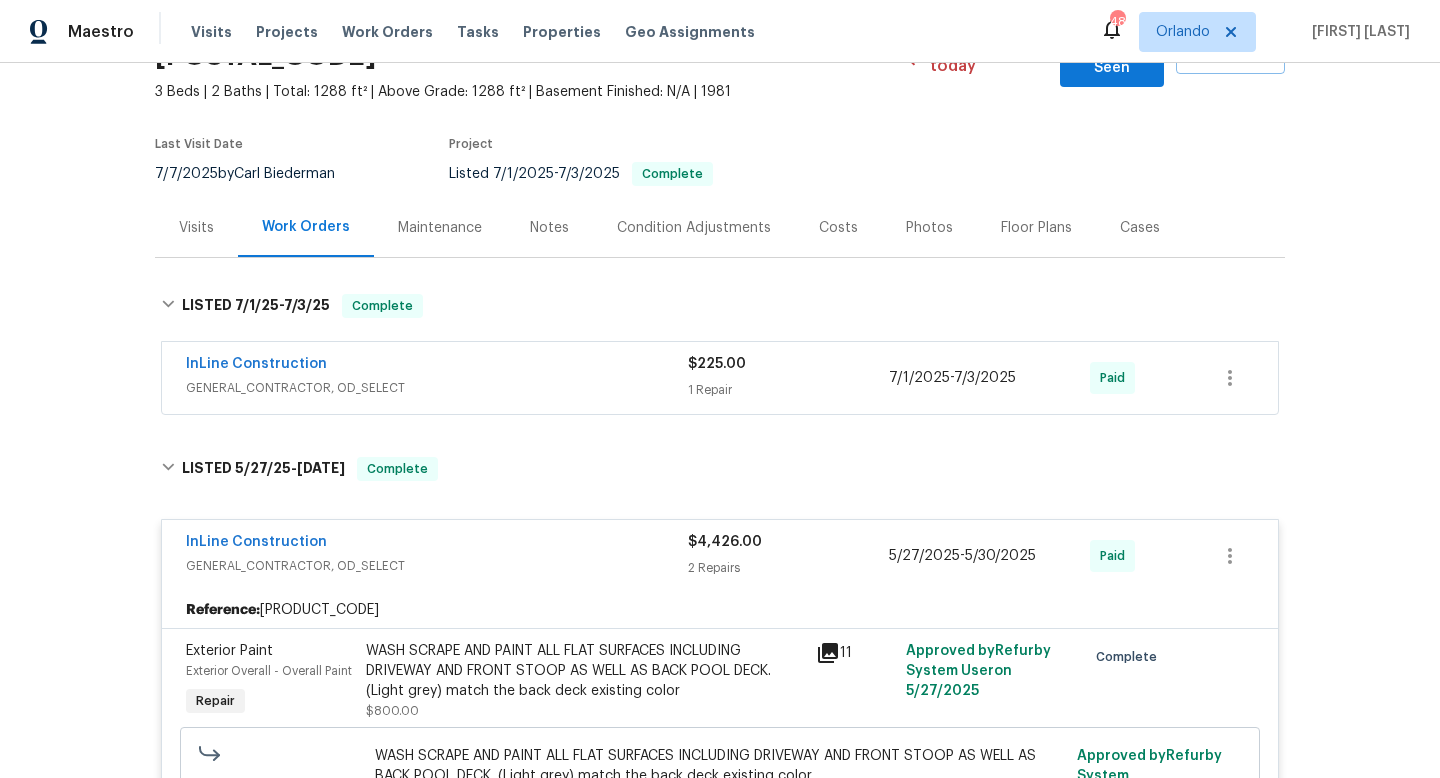 scroll, scrollTop: 0, scrollLeft: 0, axis: both 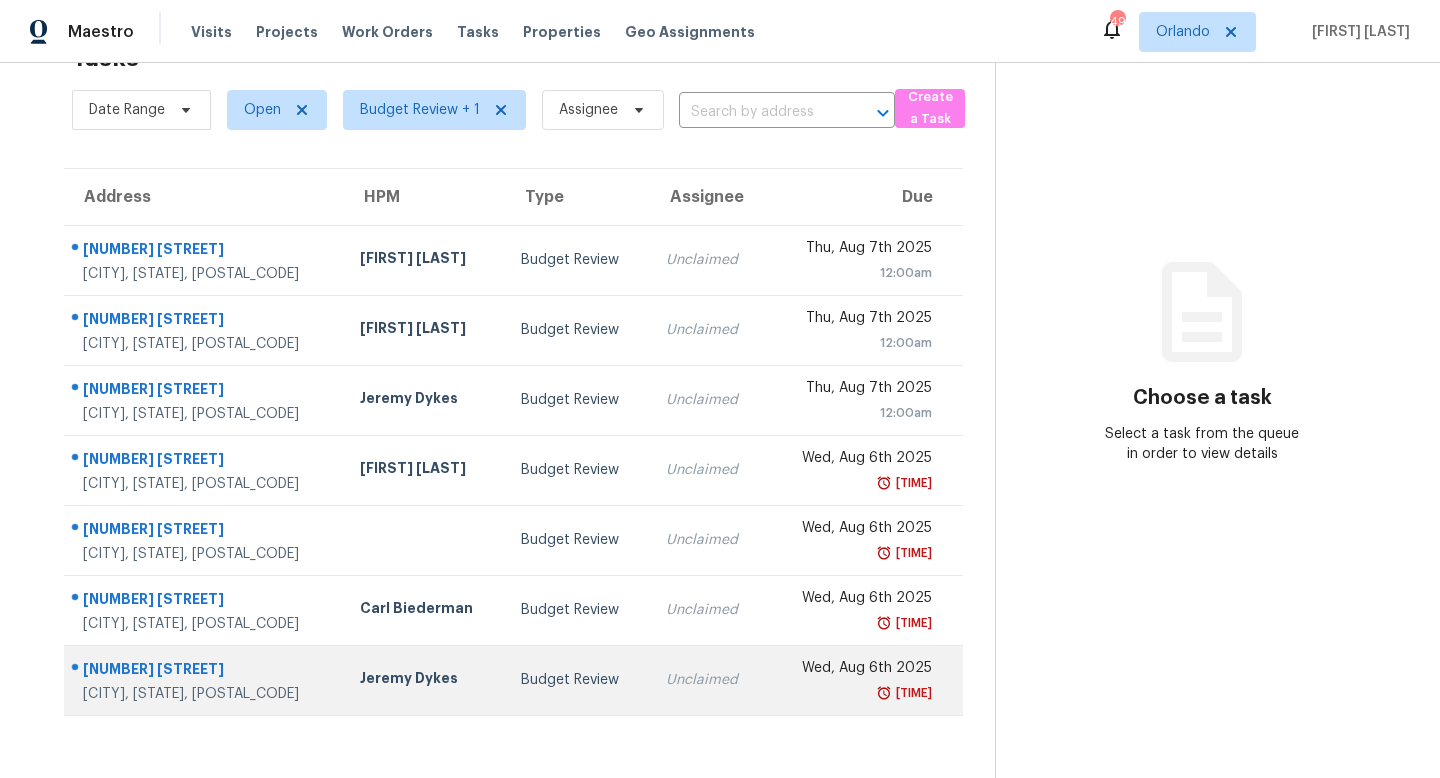 click on "Unclaimed" at bounding box center [708, 680] 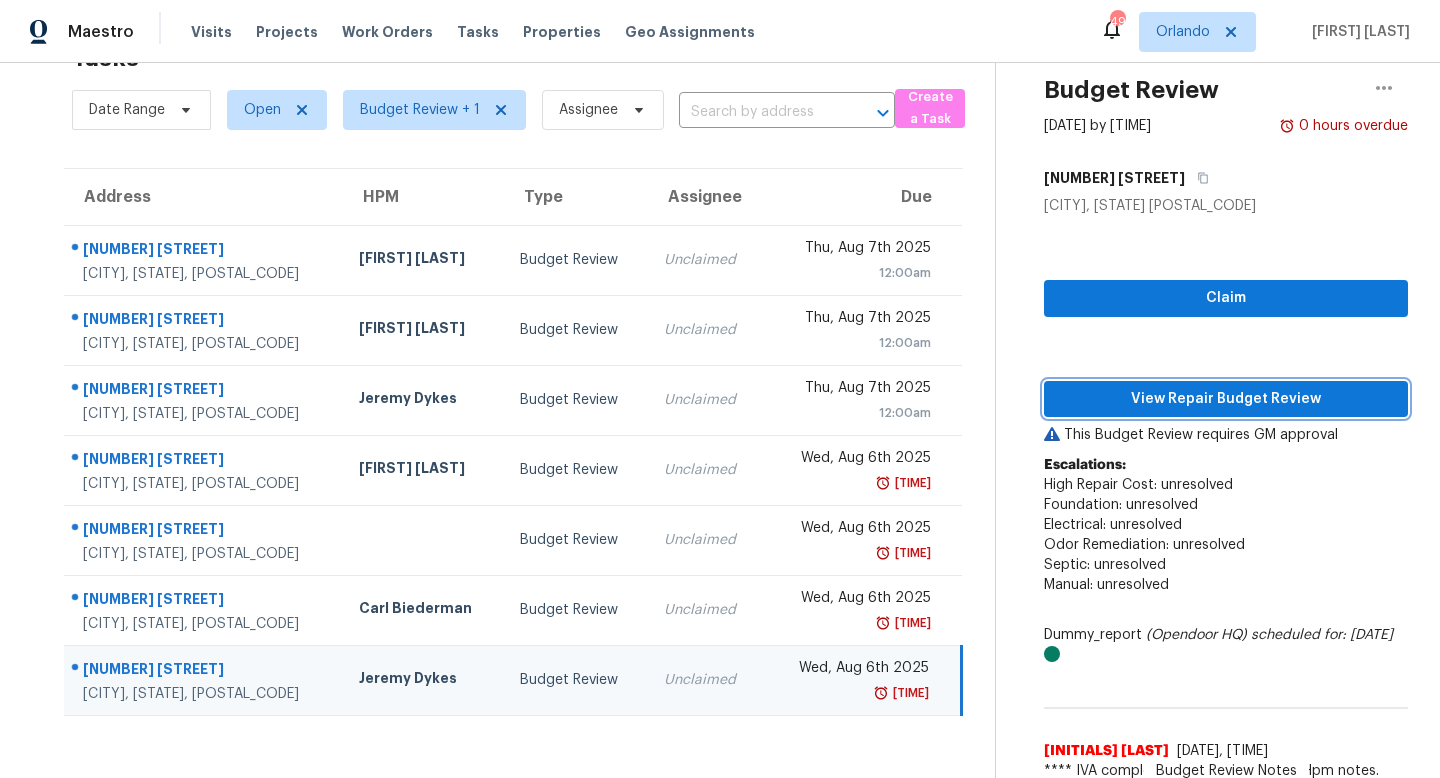 click on "View Repair Budget Review" at bounding box center (1226, 399) 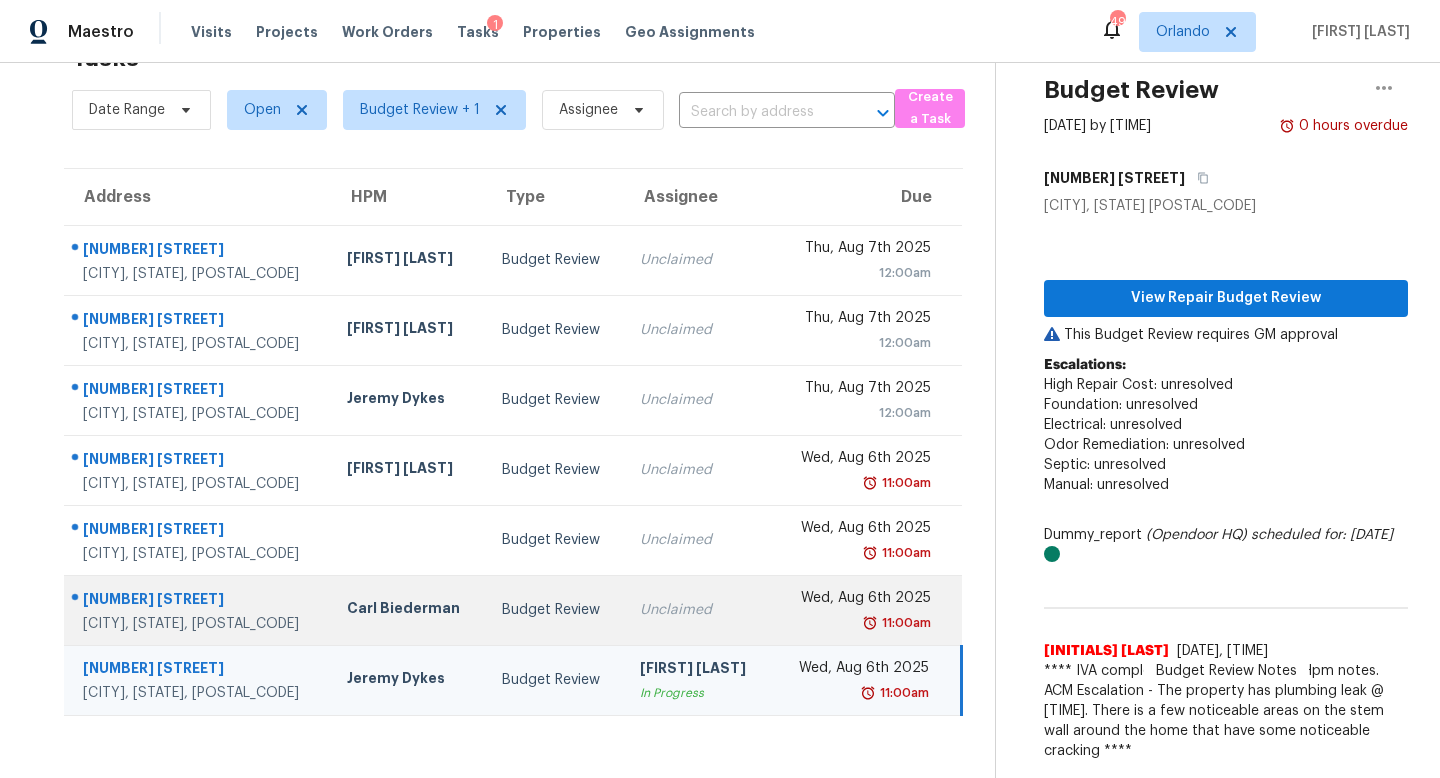 click on "Budget Review" at bounding box center (555, 610) 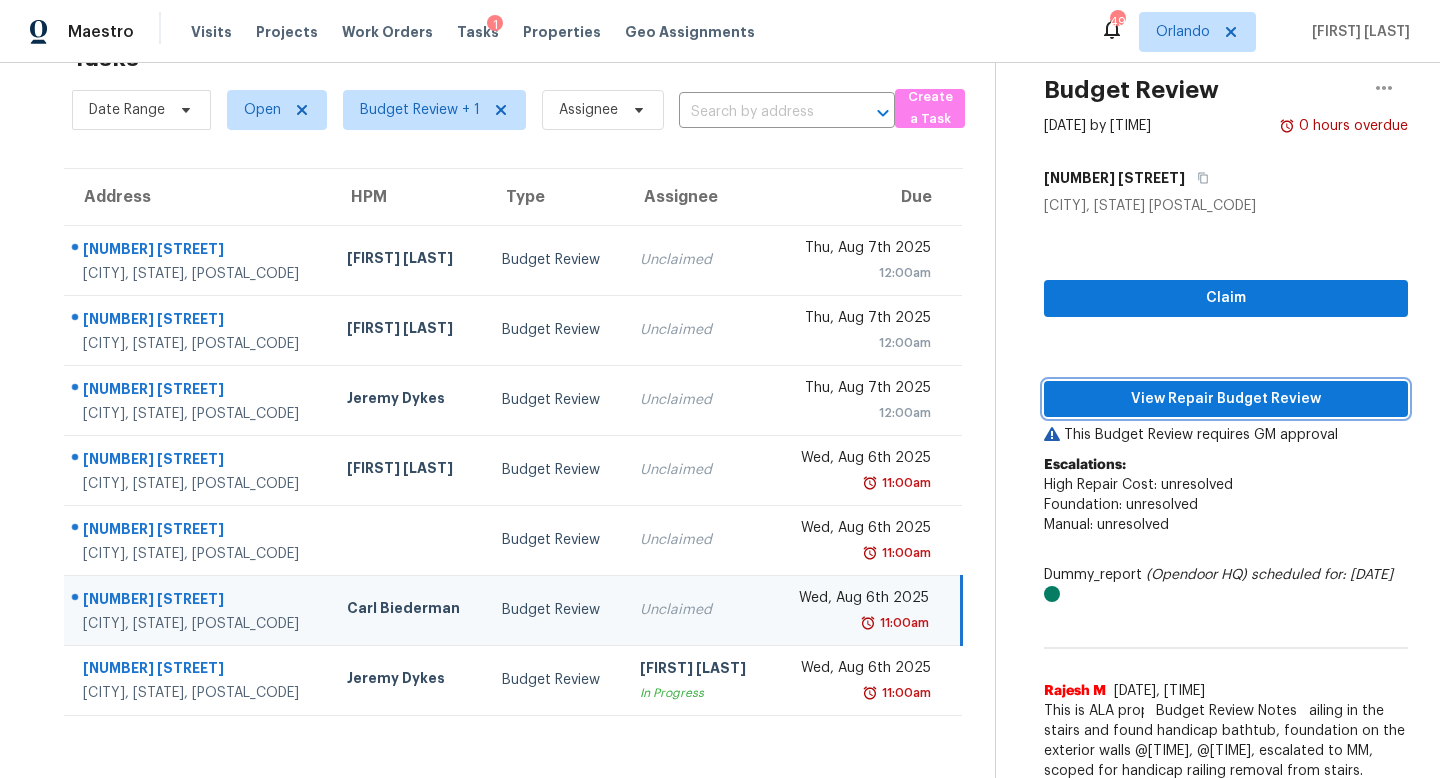 click on "View Repair Budget Review" at bounding box center [1226, 399] 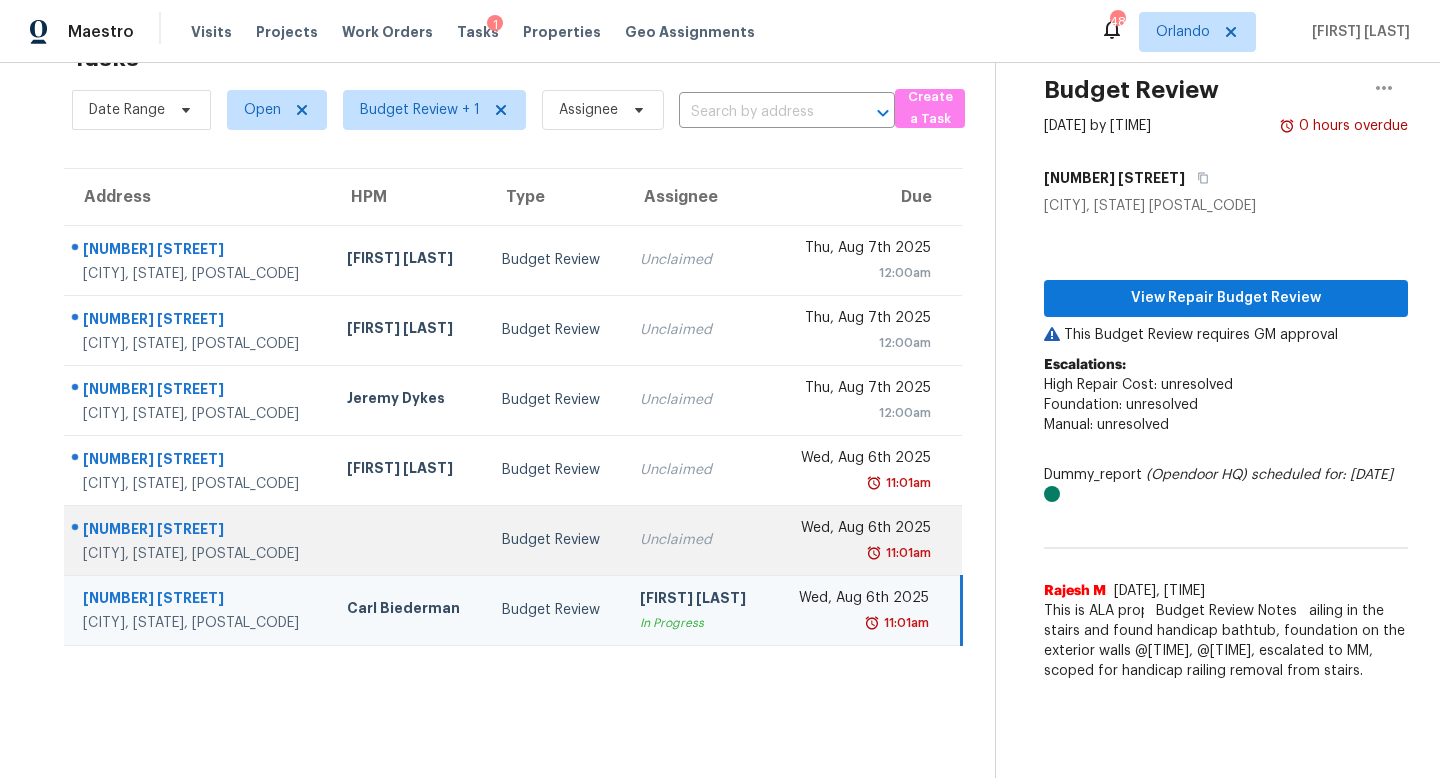 click on "11:01am" at bounding box center (858, 553) 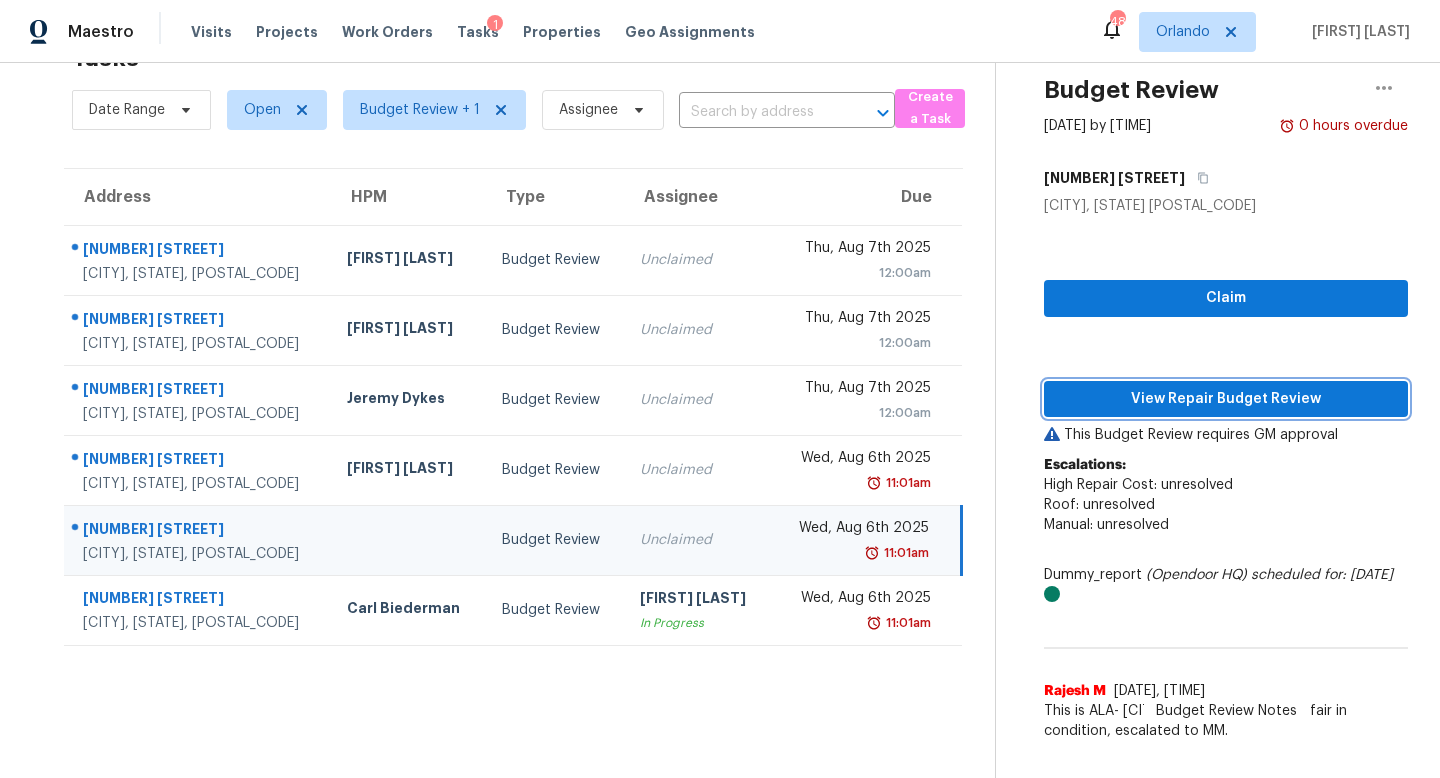 click on "View Repair Budget Review" at bounding box center [1226, 399] 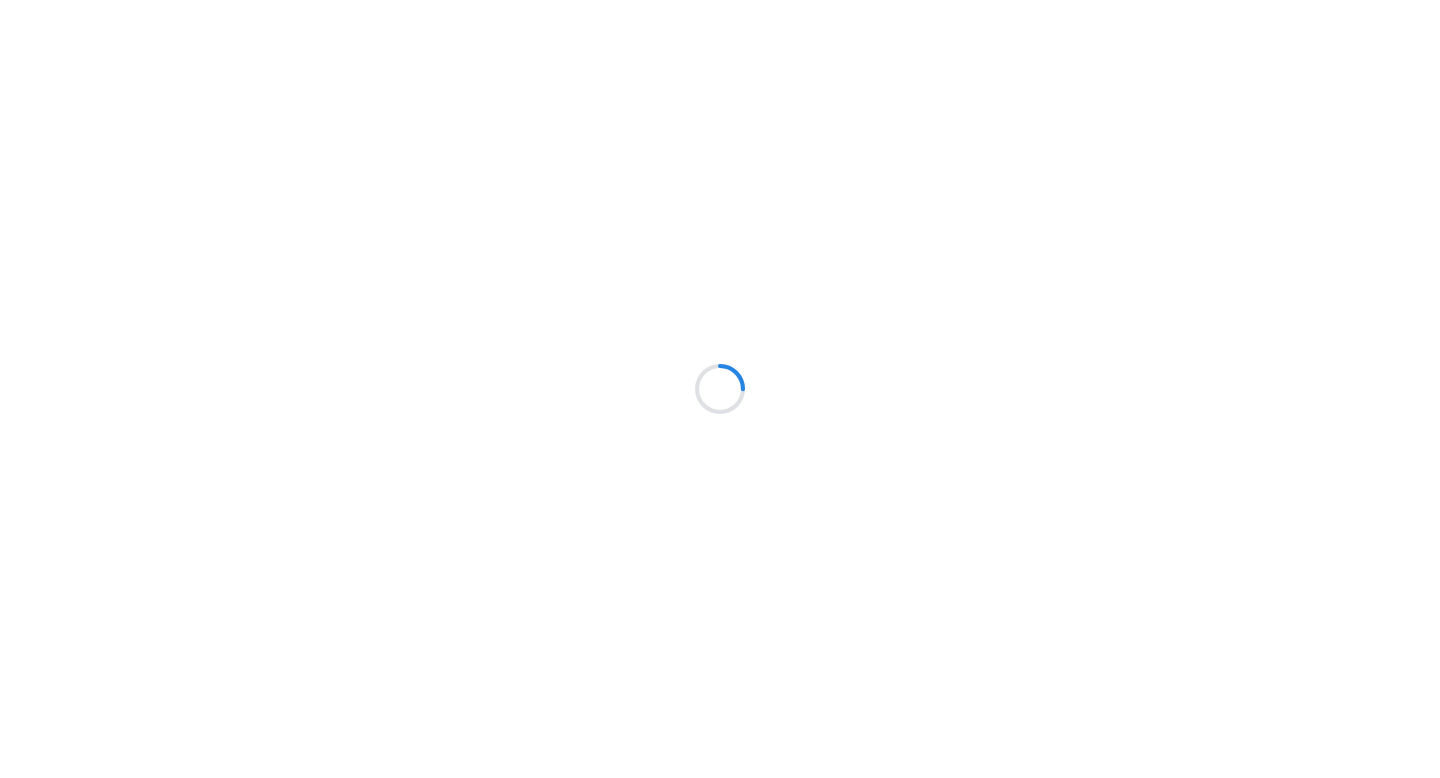 scroll, scrollTop: 0, scrollLeft: 0, axis: both 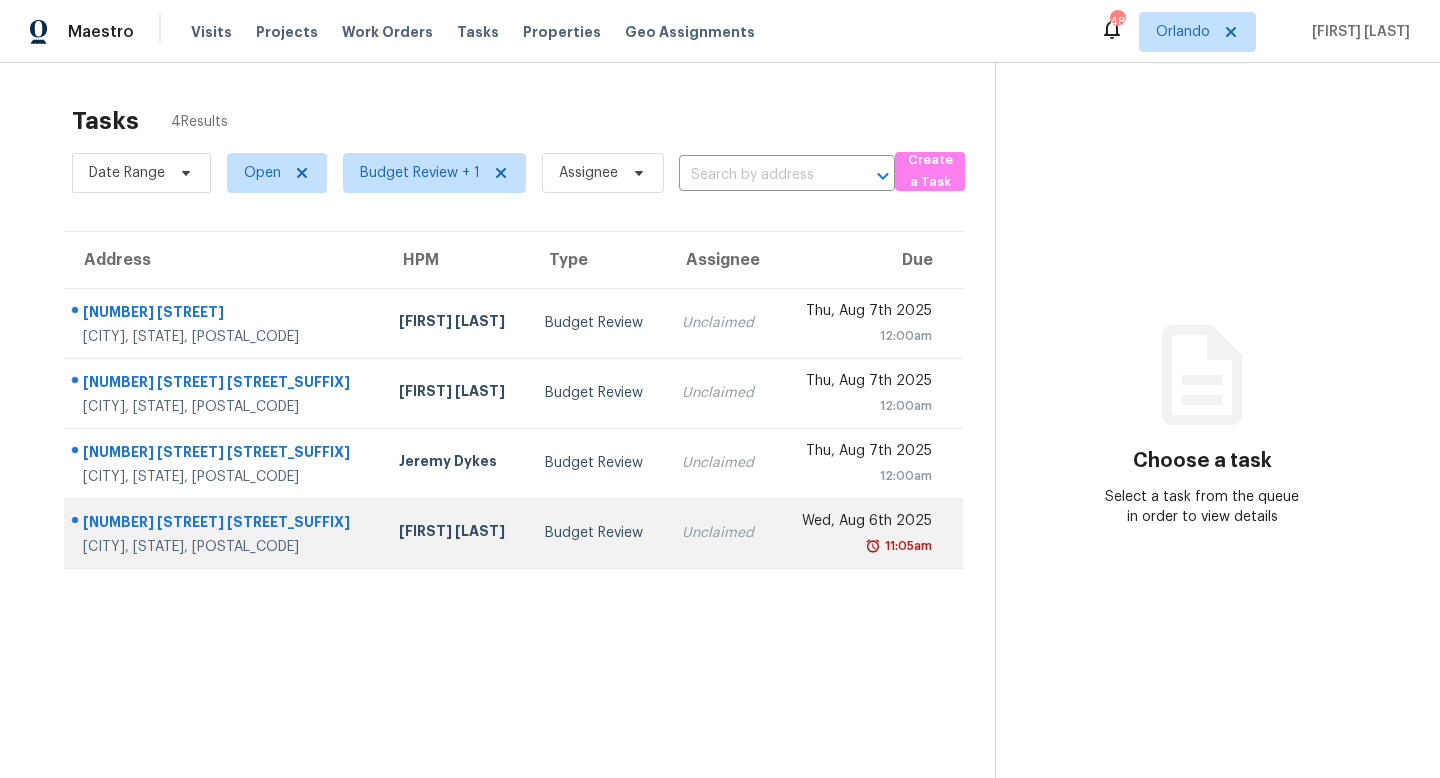 click on "Unclaimed" at bounding box center [721, 533] 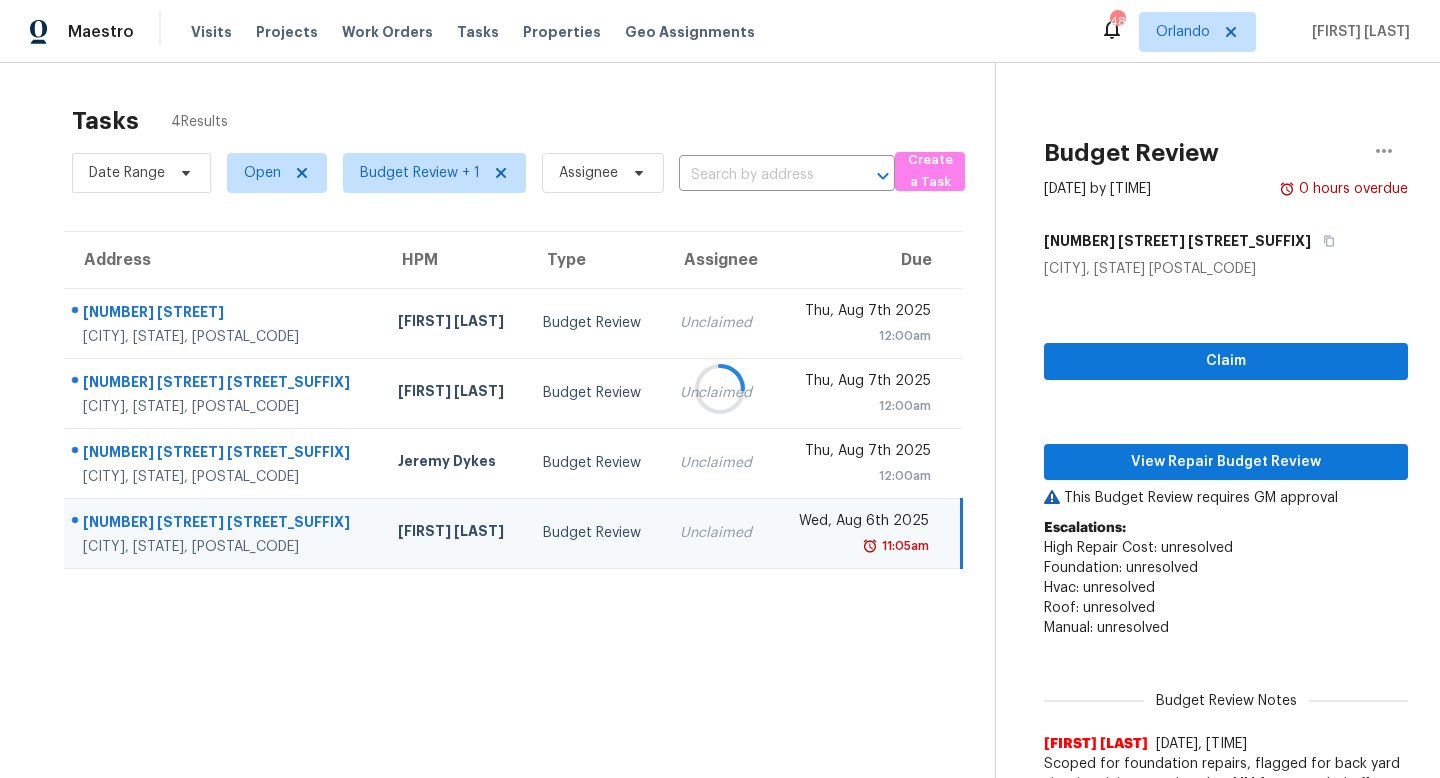 click at bounding box center [720, 389] 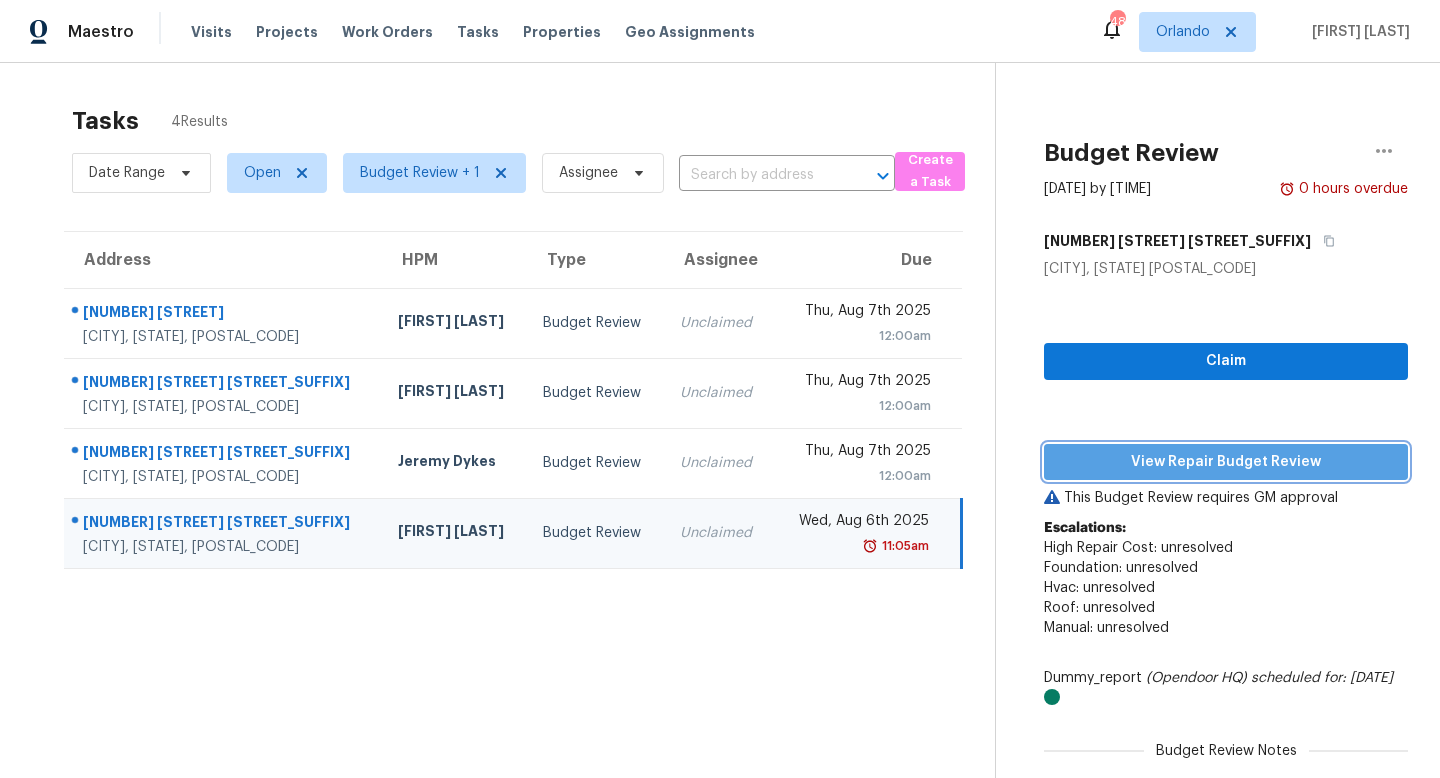 click on "View Repair Budget Review" at bounding box center (1226, 462) 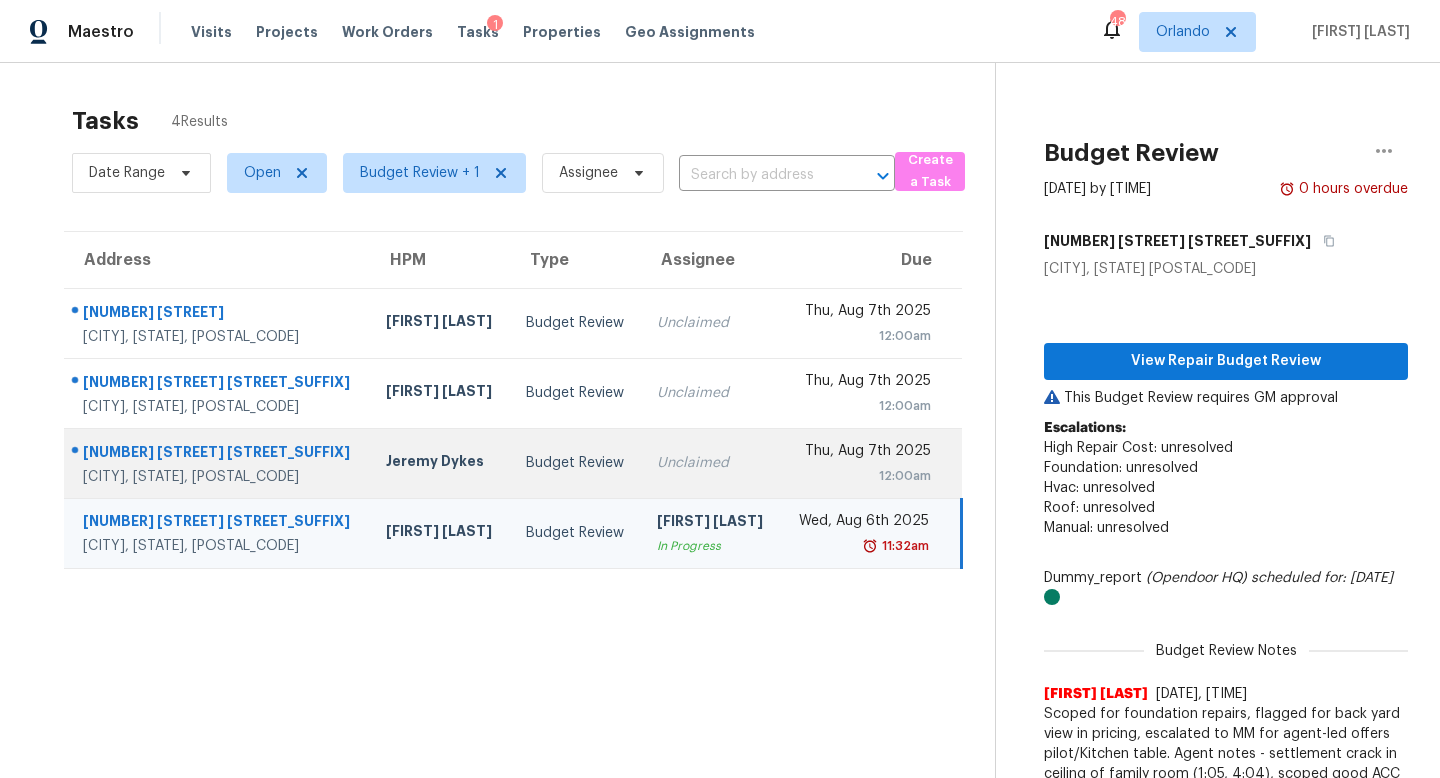 click on "Budget Review" at bounding box center [576, 463] 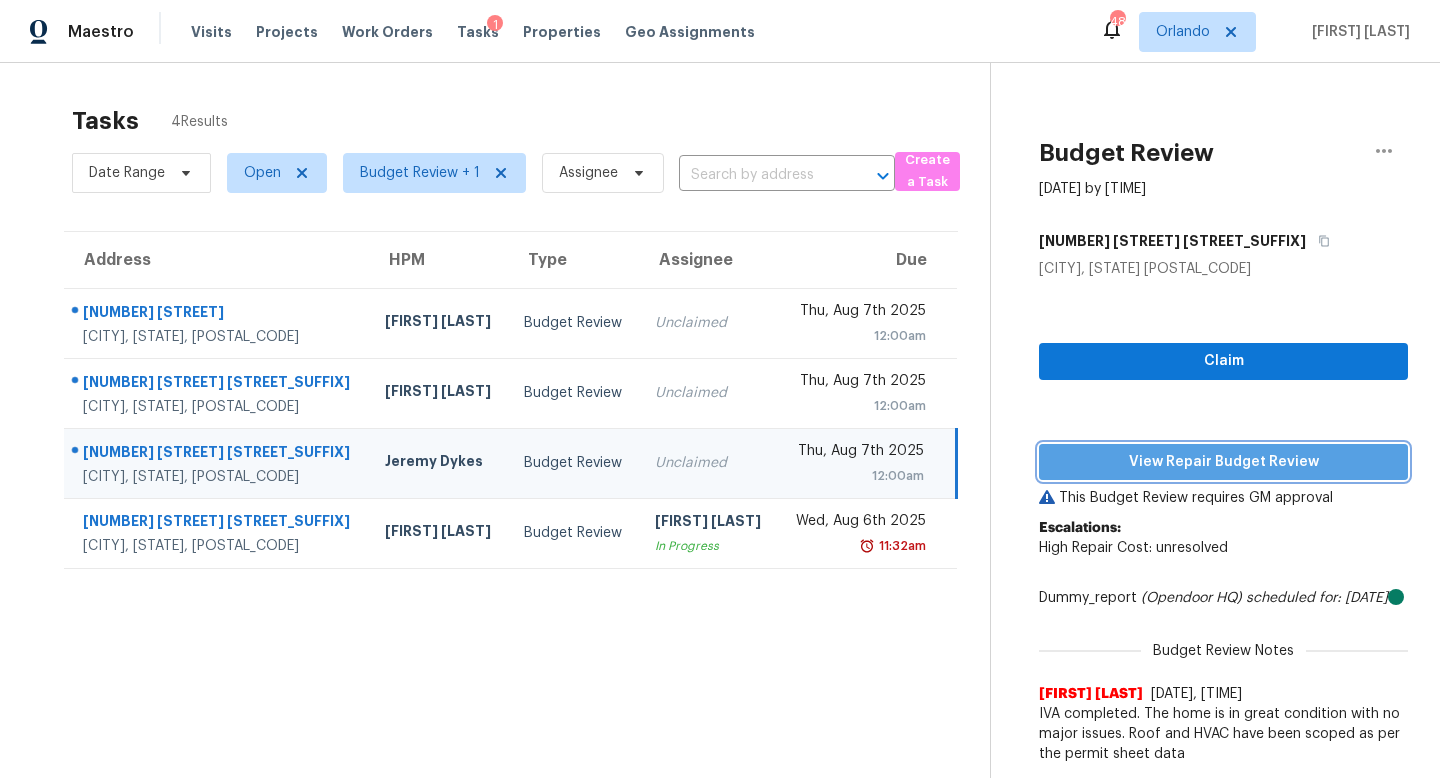 click on "View Repair Budget Review" at bounding box center (1223, 462) 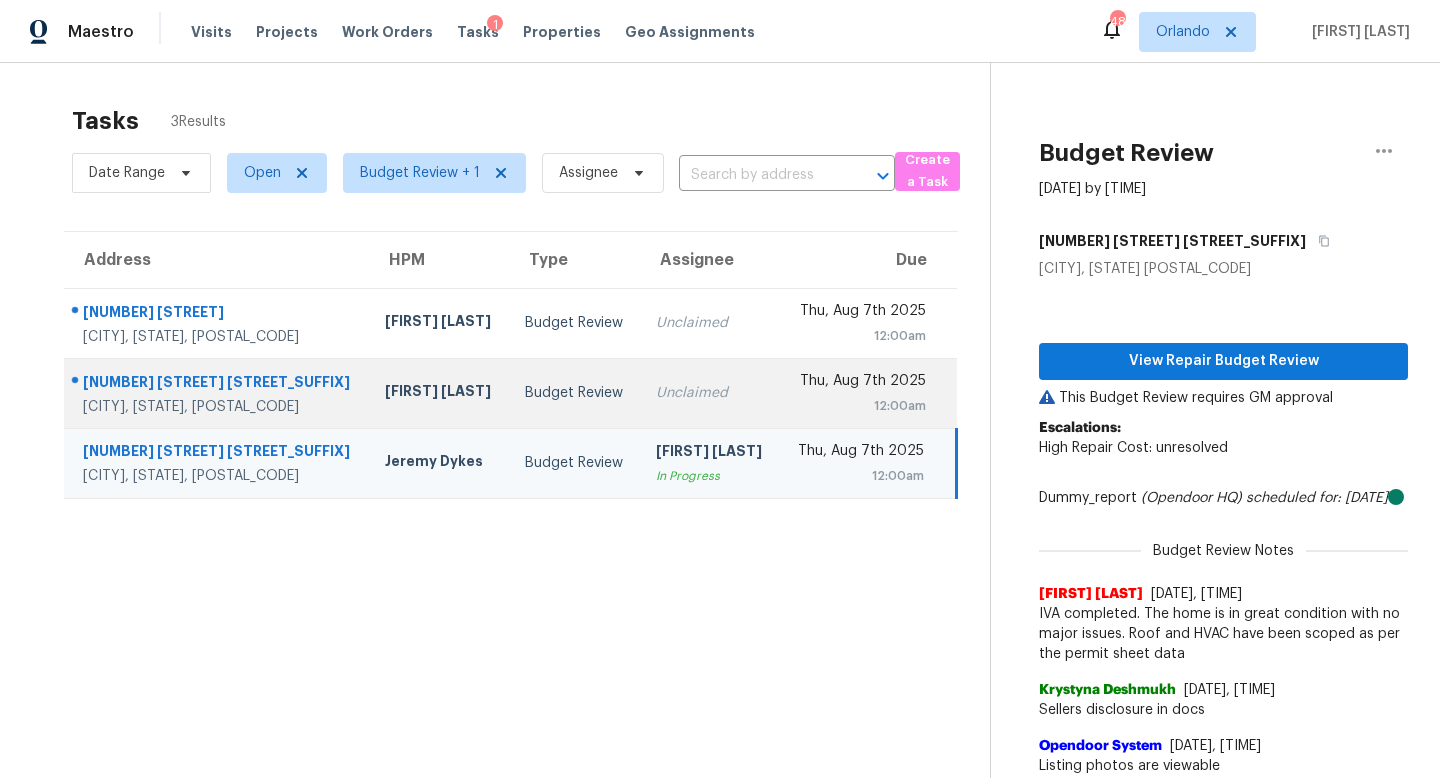 click on "Unclaimed" at bounding box center (710, 393) 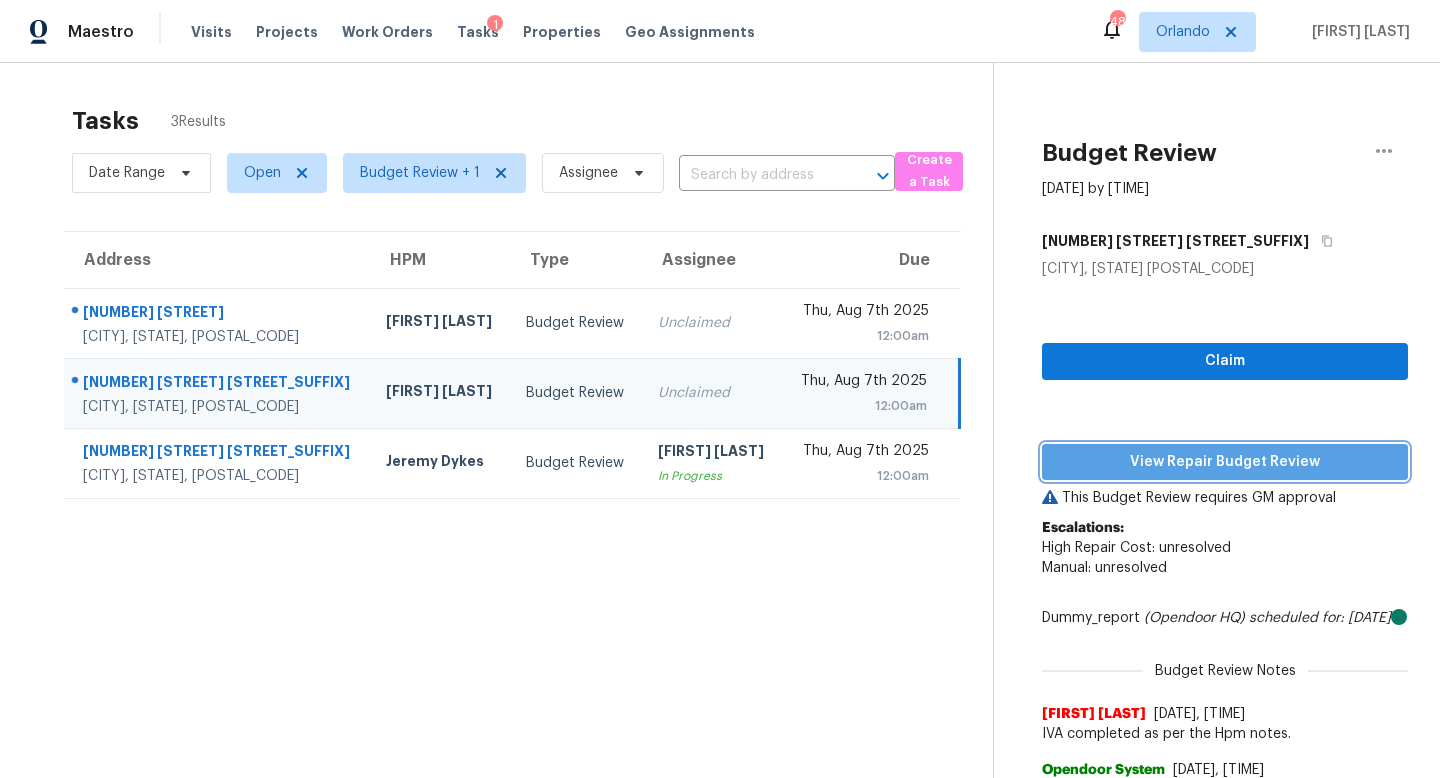 click on "View Repair Budget Review" at bounding box center (1225, 462) 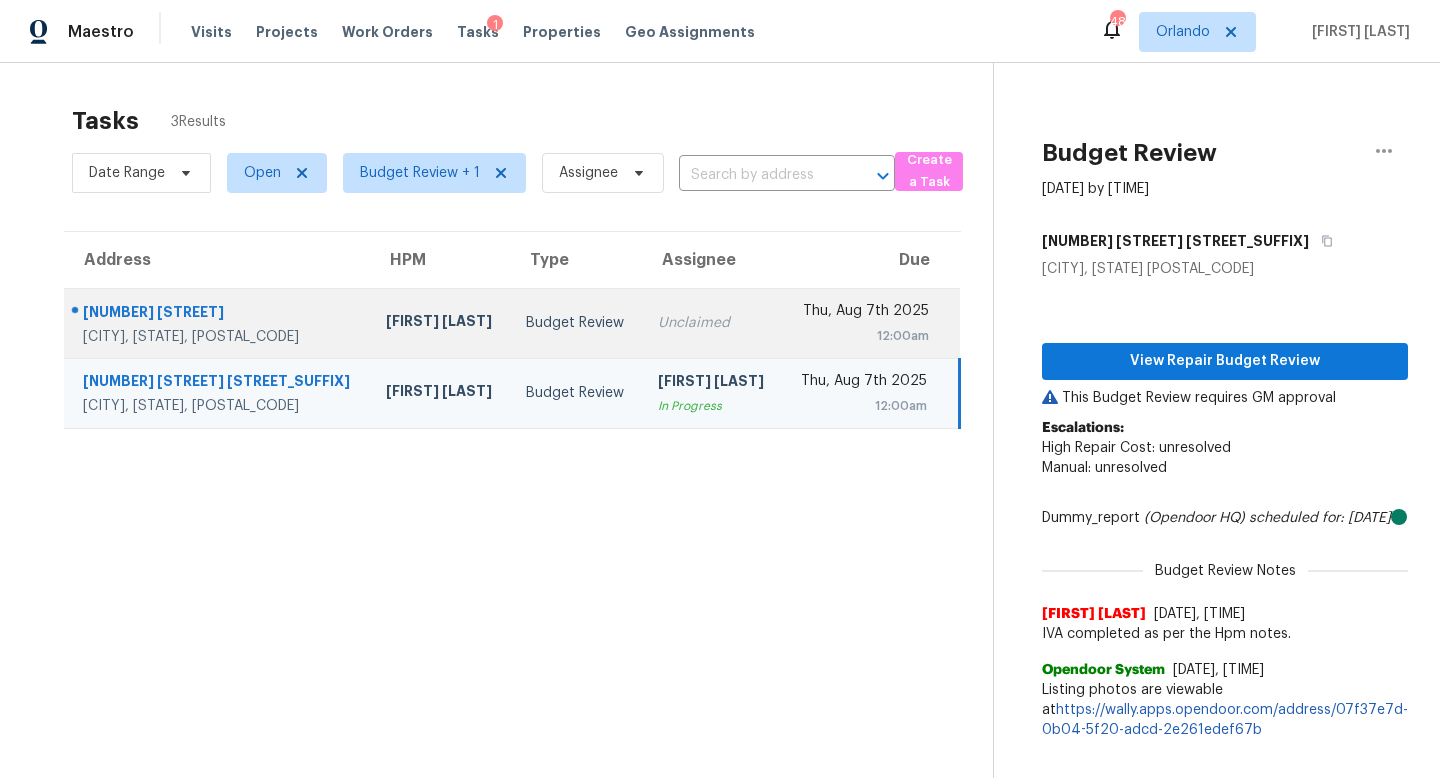 click on "Unclaimed" at bounding box center (712, 323) 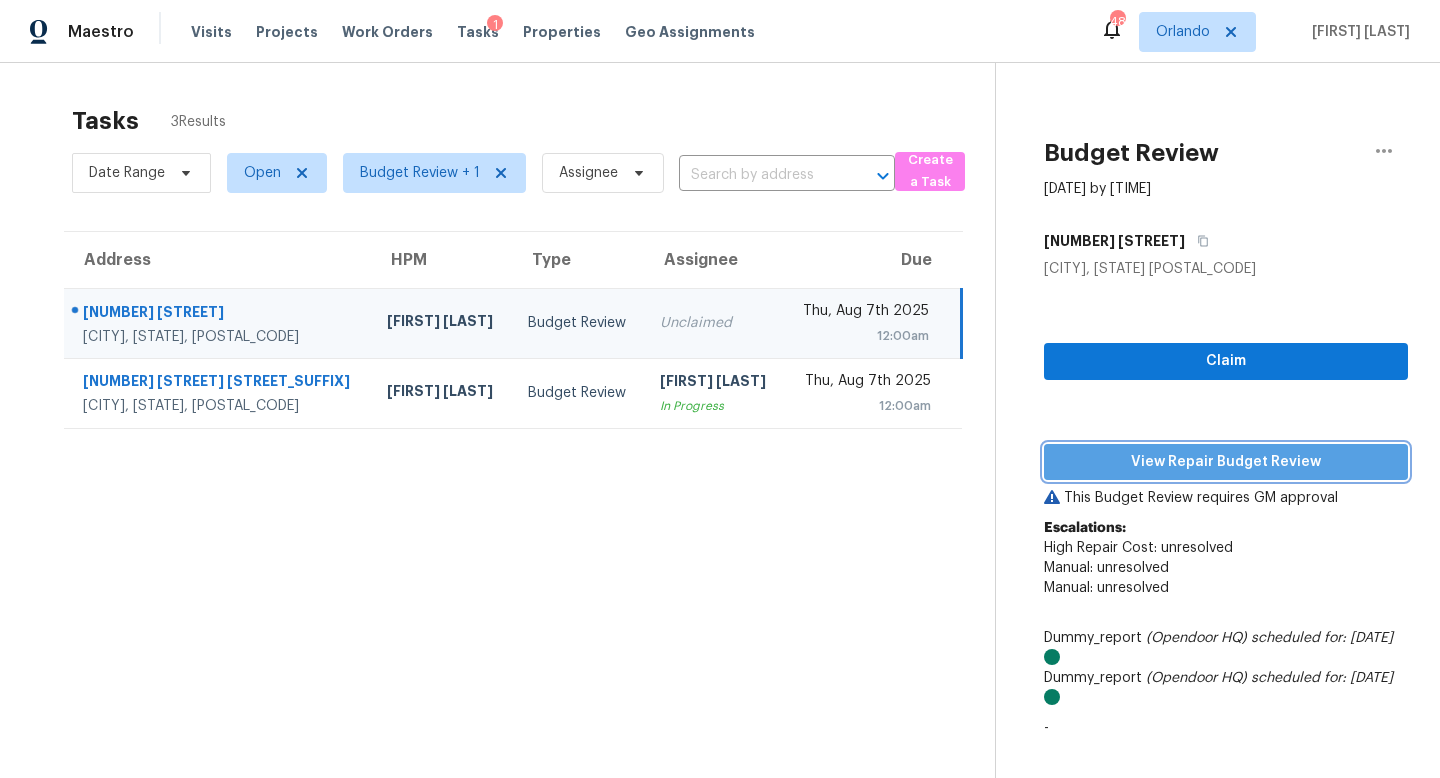 click on "View Repair Budget Review" at bounding box center (1226, 462) 